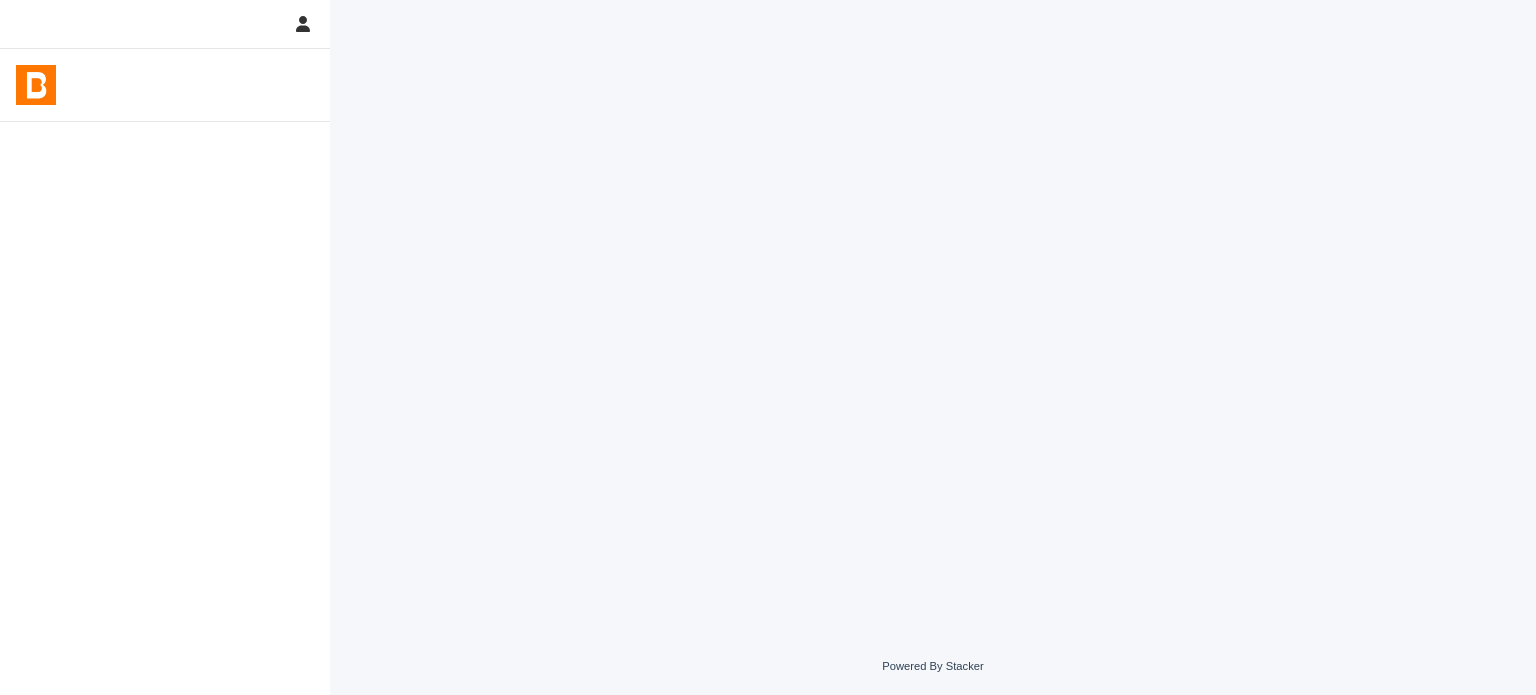 scroll, scrollTop: 0, scrollLeft: 0, axis: both 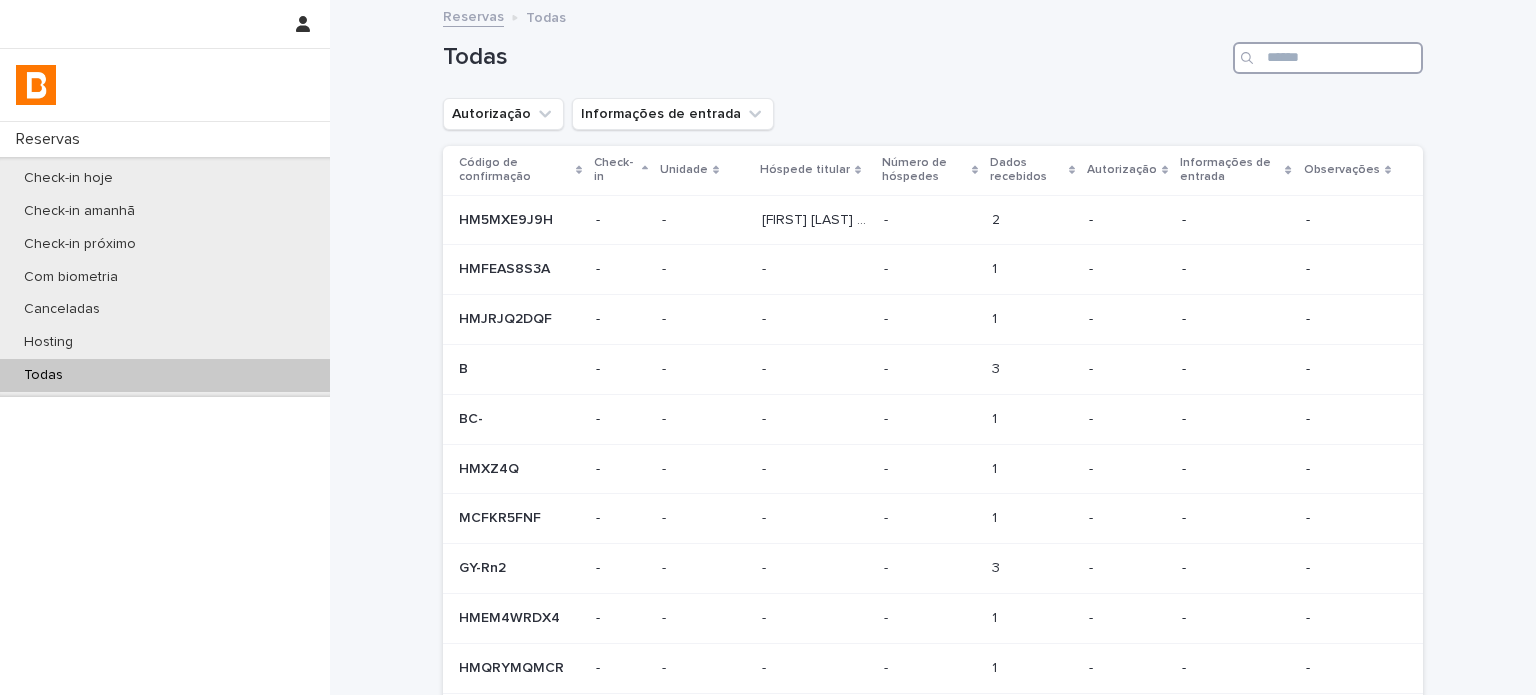 click at bounding box center [1328, 58] 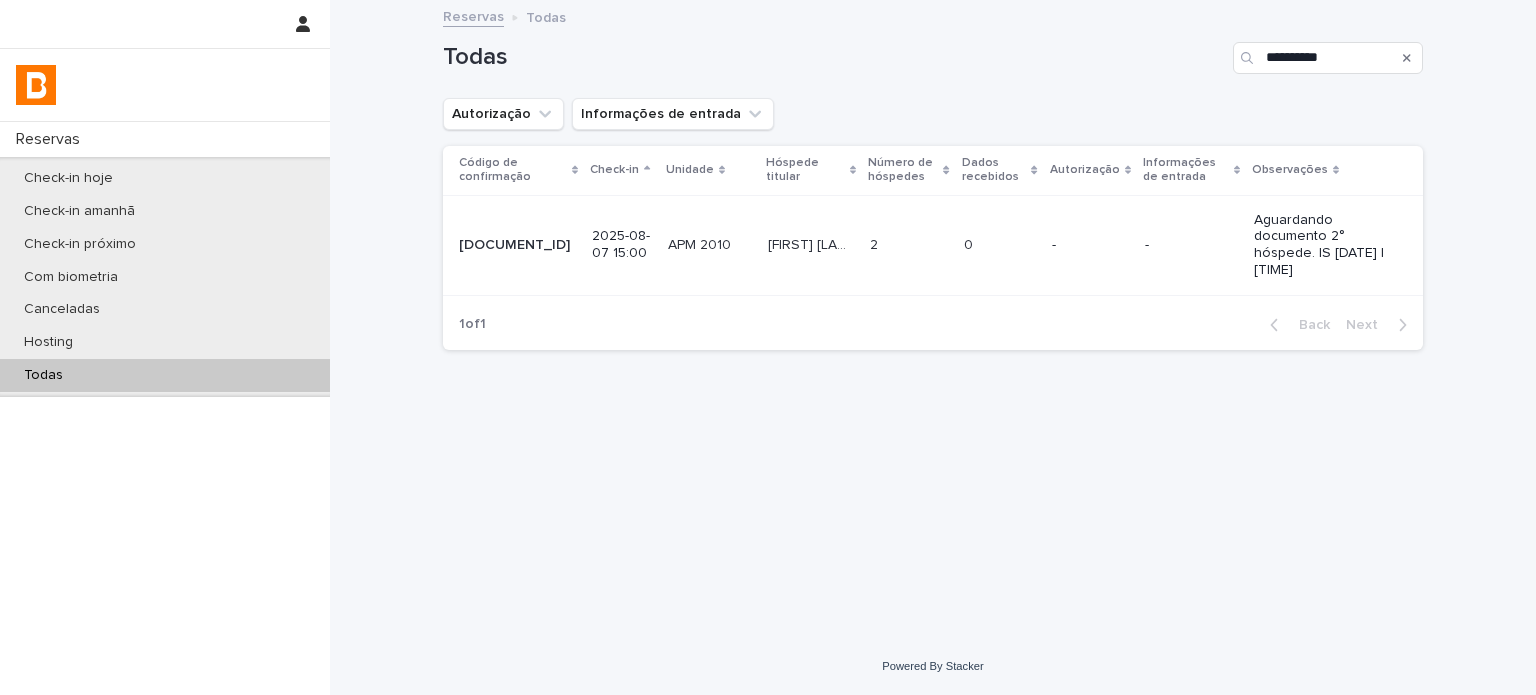 click on "0 0" at bounding box center (1000, 245) 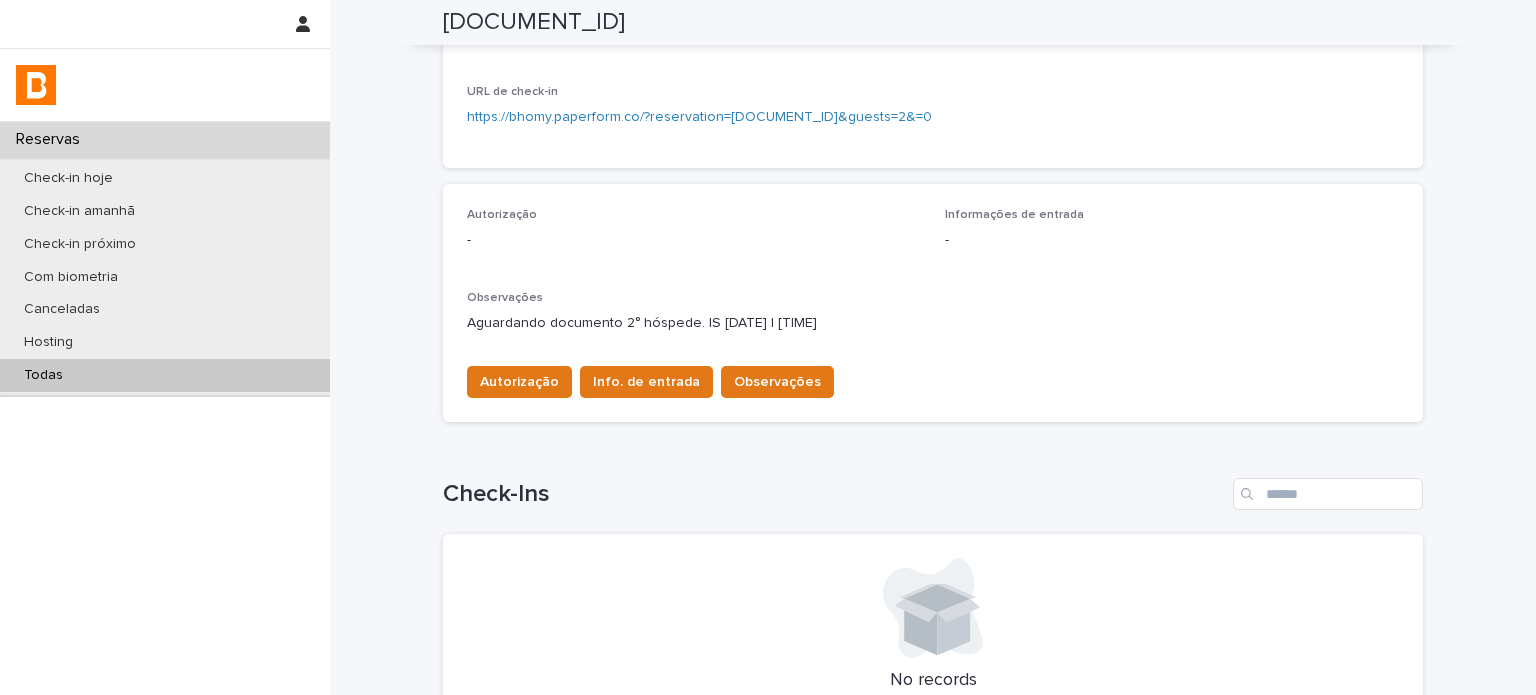 scroll, scrollTop: 500, scrollLeft: 0, axis: vertical 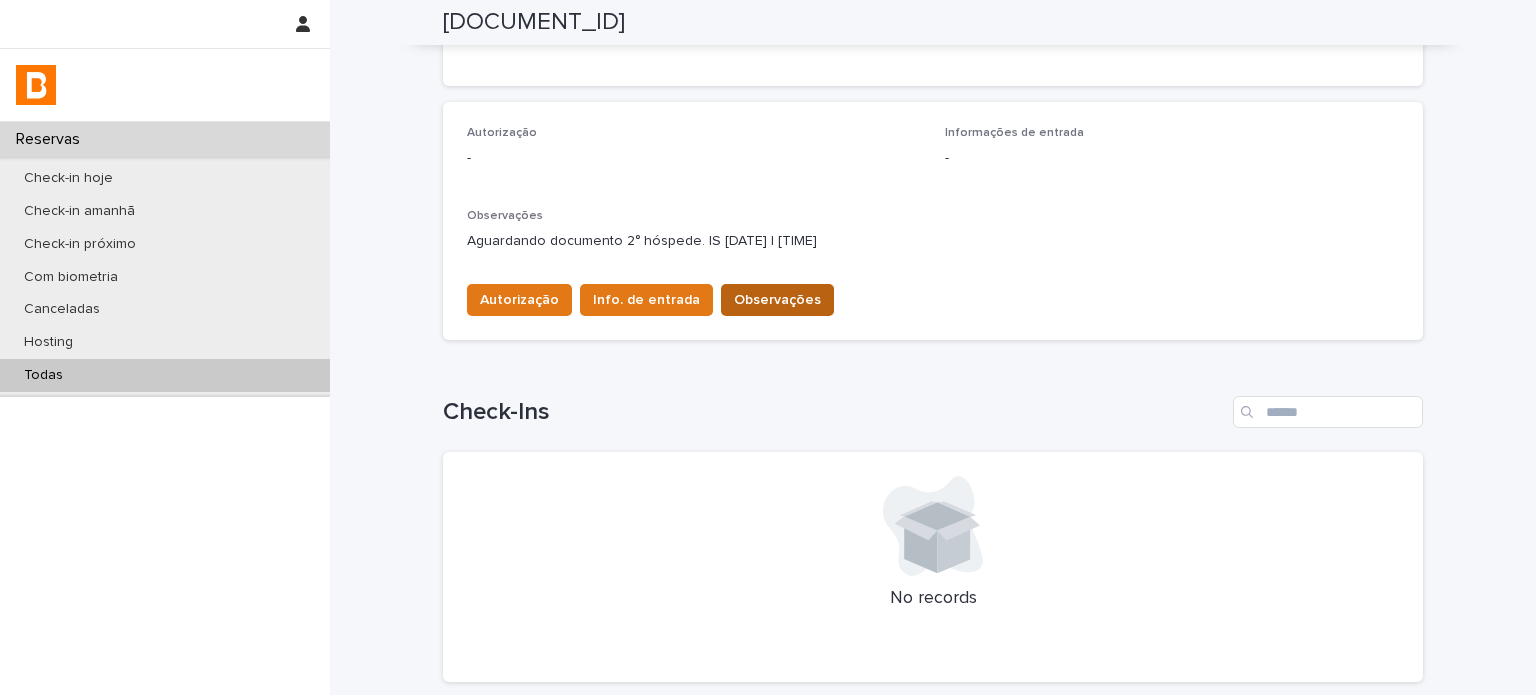 click on "Observações" at bounding box center (777, 300) 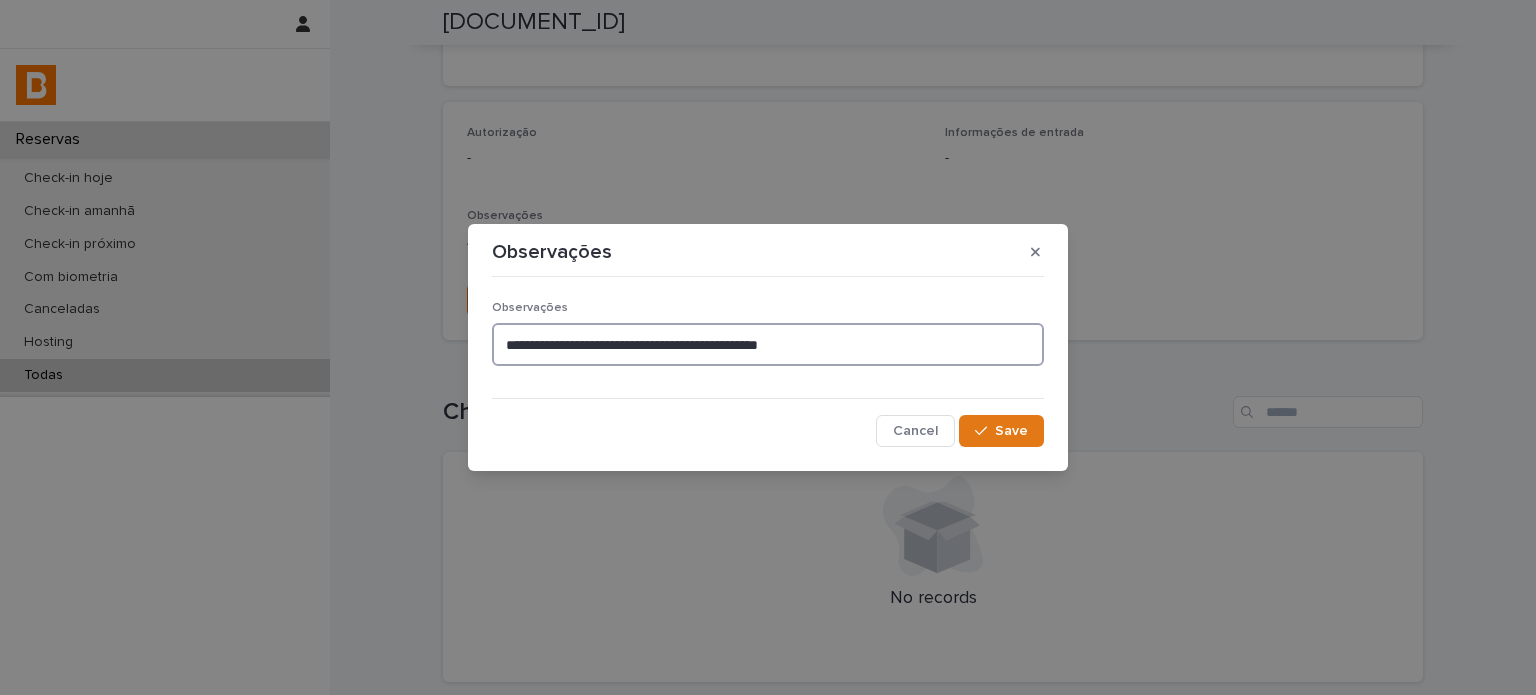 click on "**********" at bounding box center [768, 344] 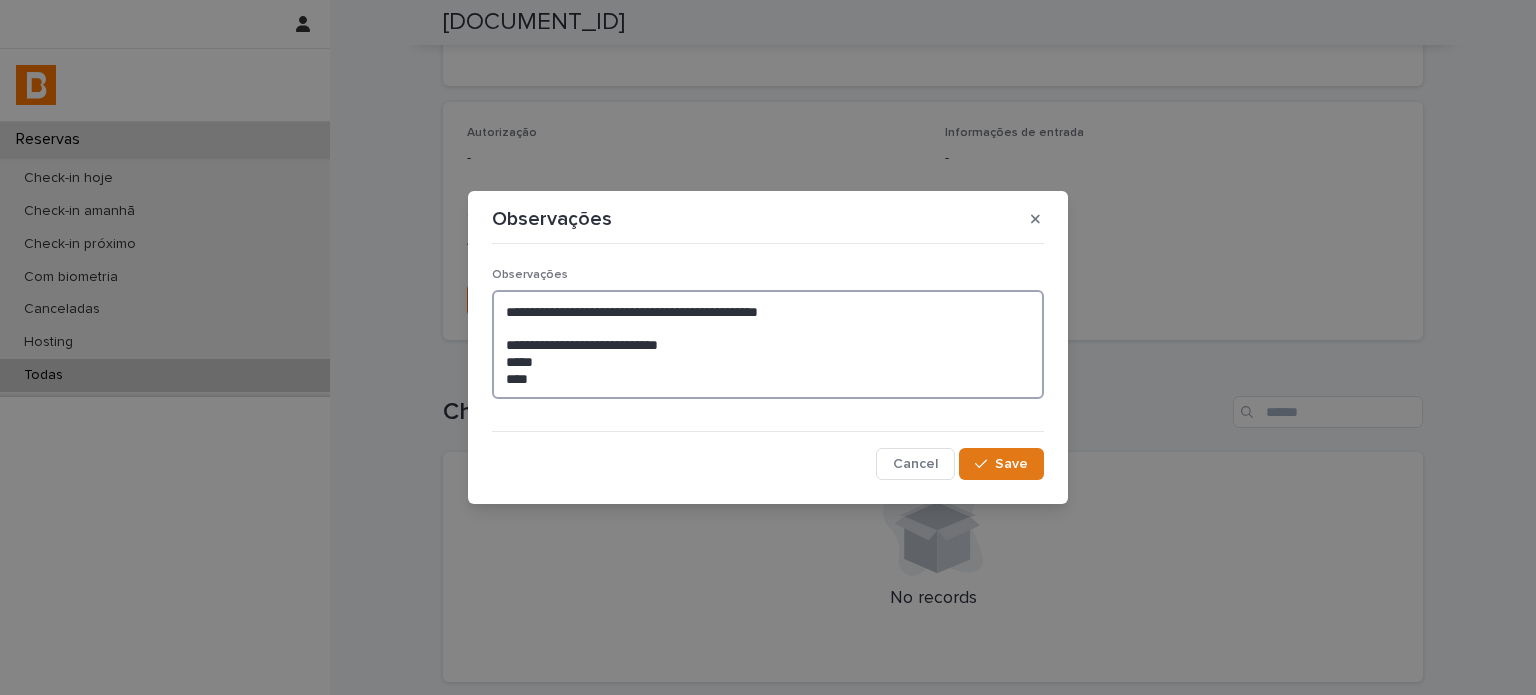 click on "**********" at bounding box center [768, 345] 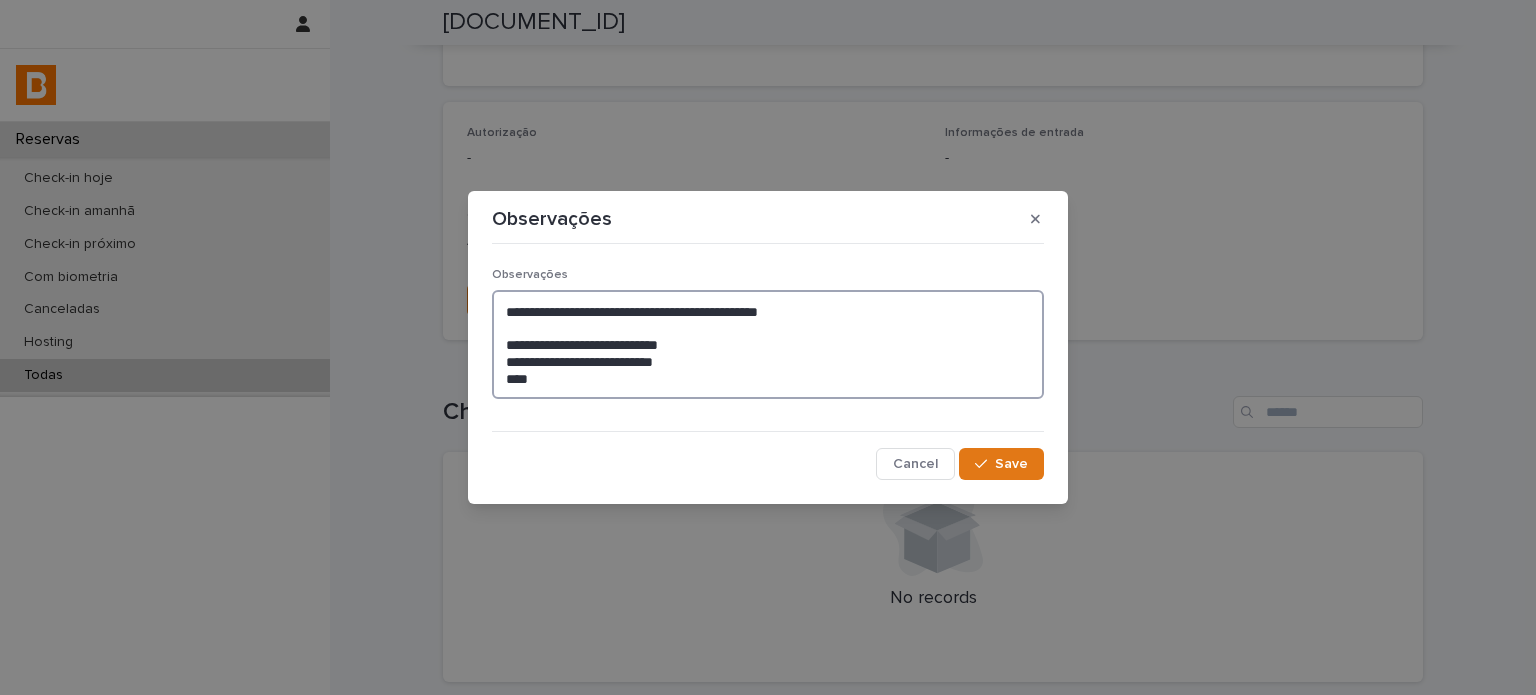 click on "**********" at bounding box center [768, 345] 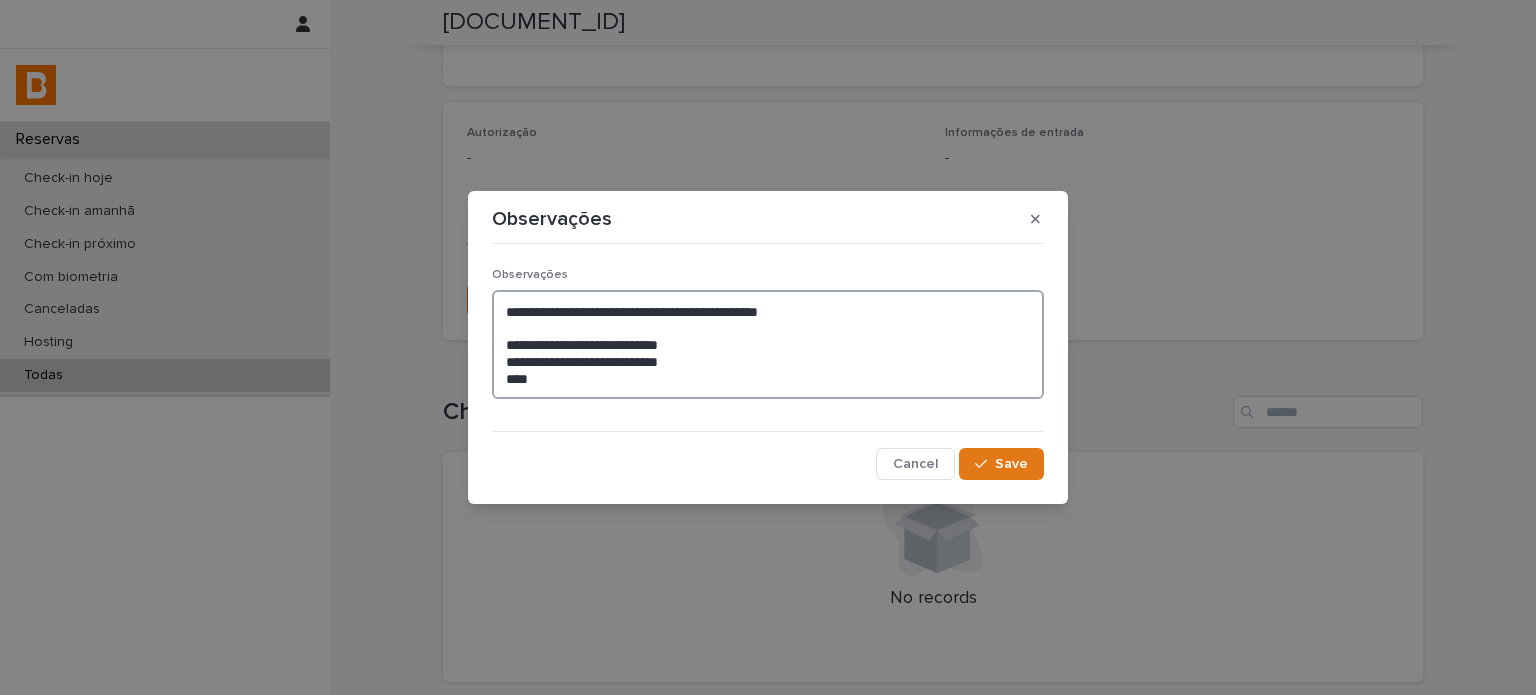 click on "**********" at bounding box center [768, 345] 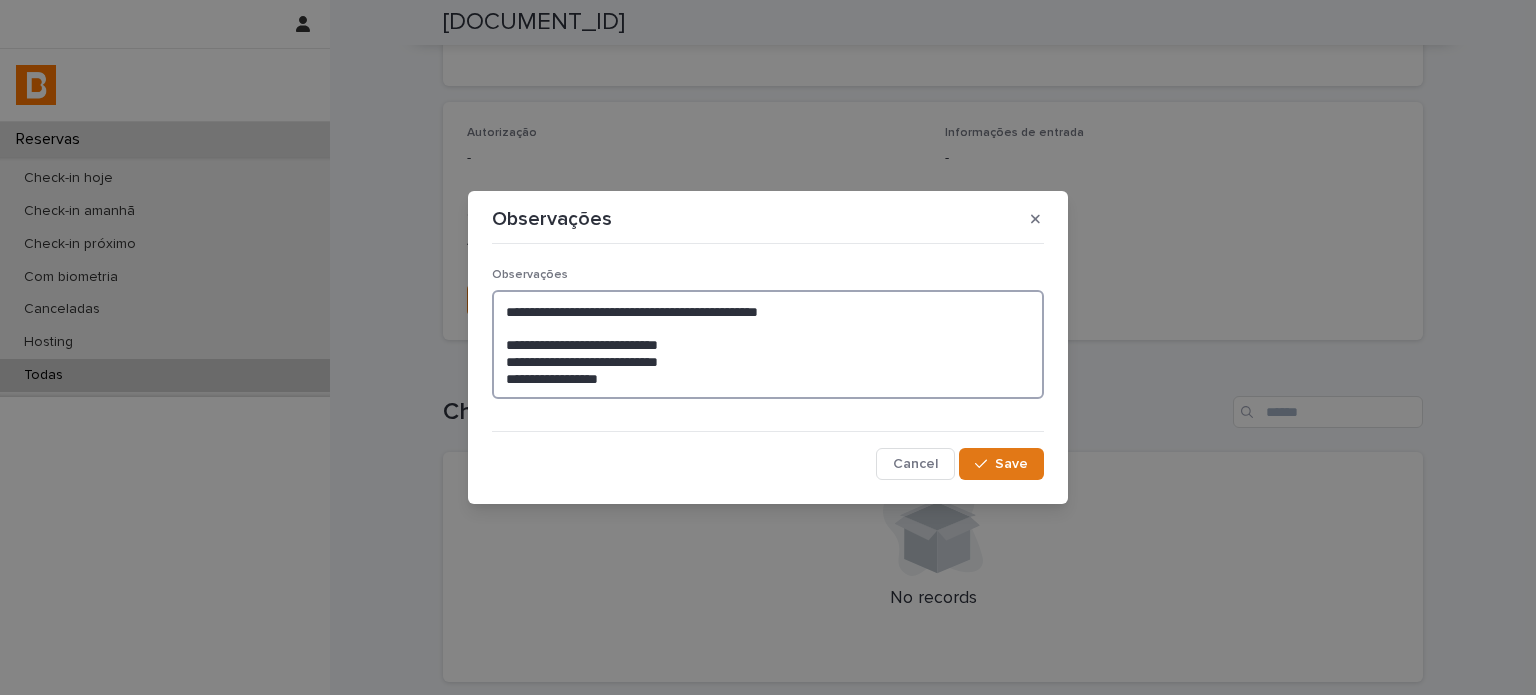 type on "**********" 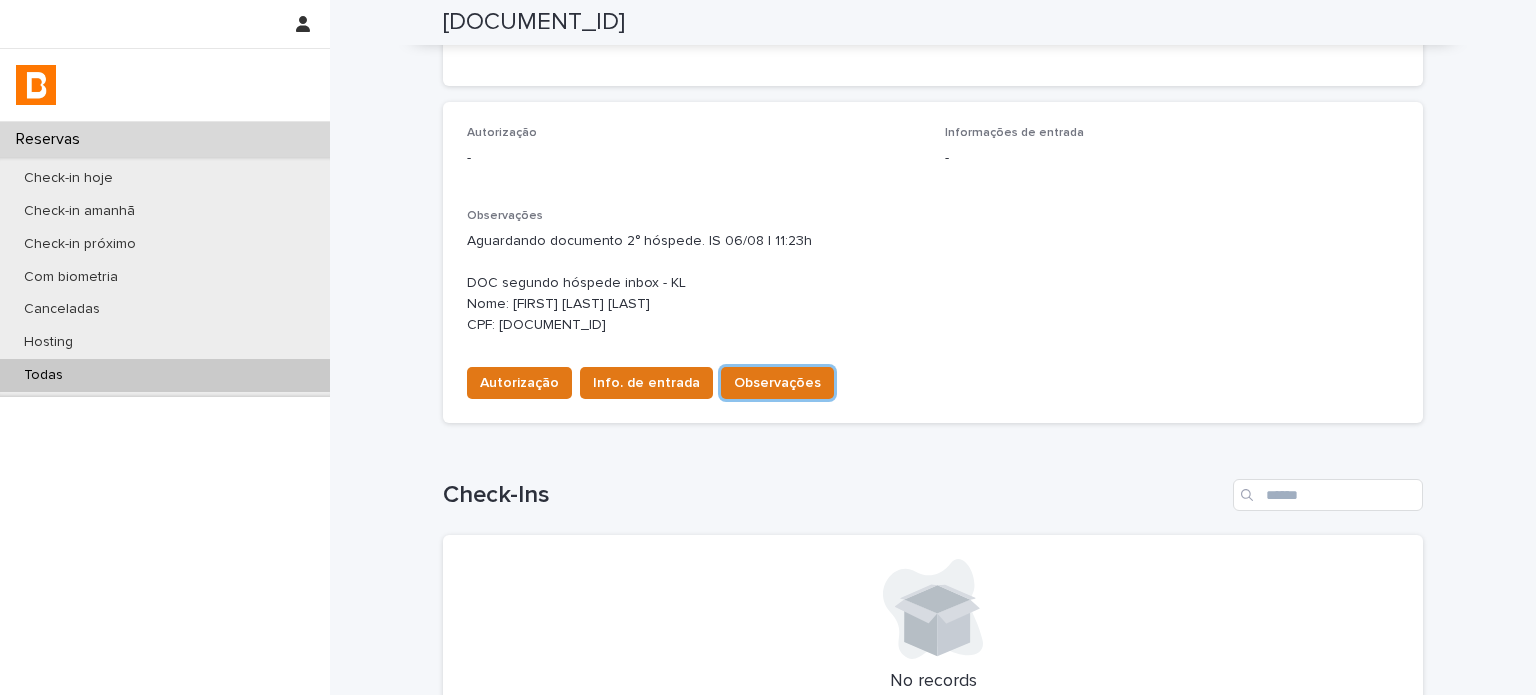 scroll, scrollTop: 541, scrollLeft: 0, axis: vertical 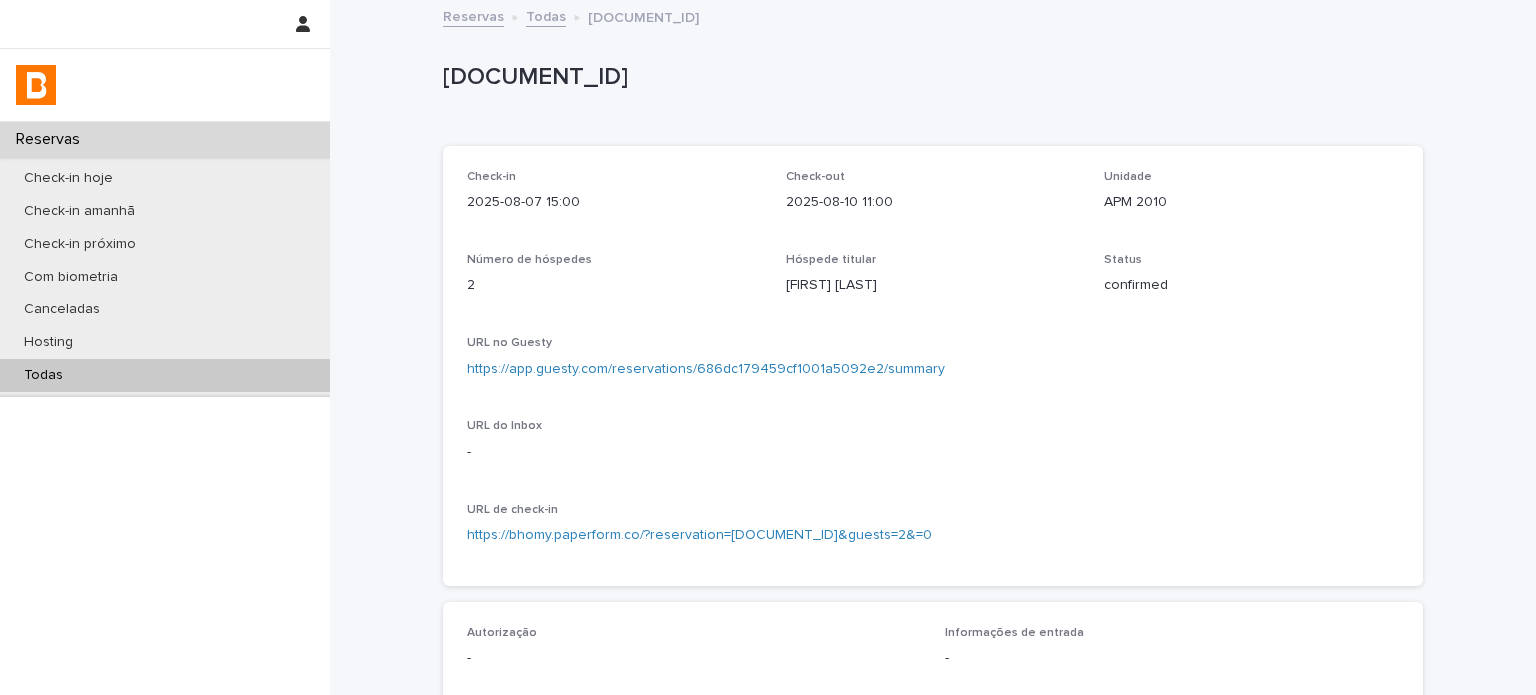 type 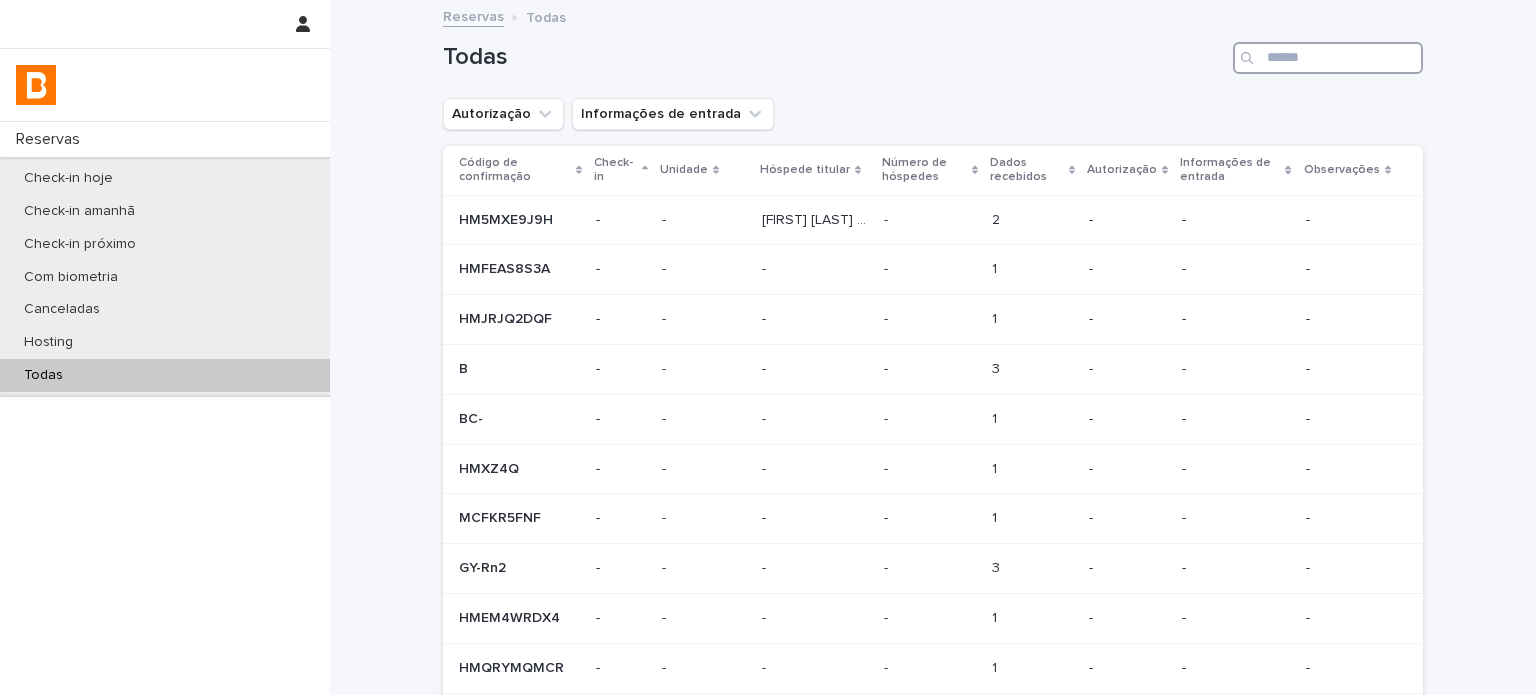 click at bounding box center (1328, 58) 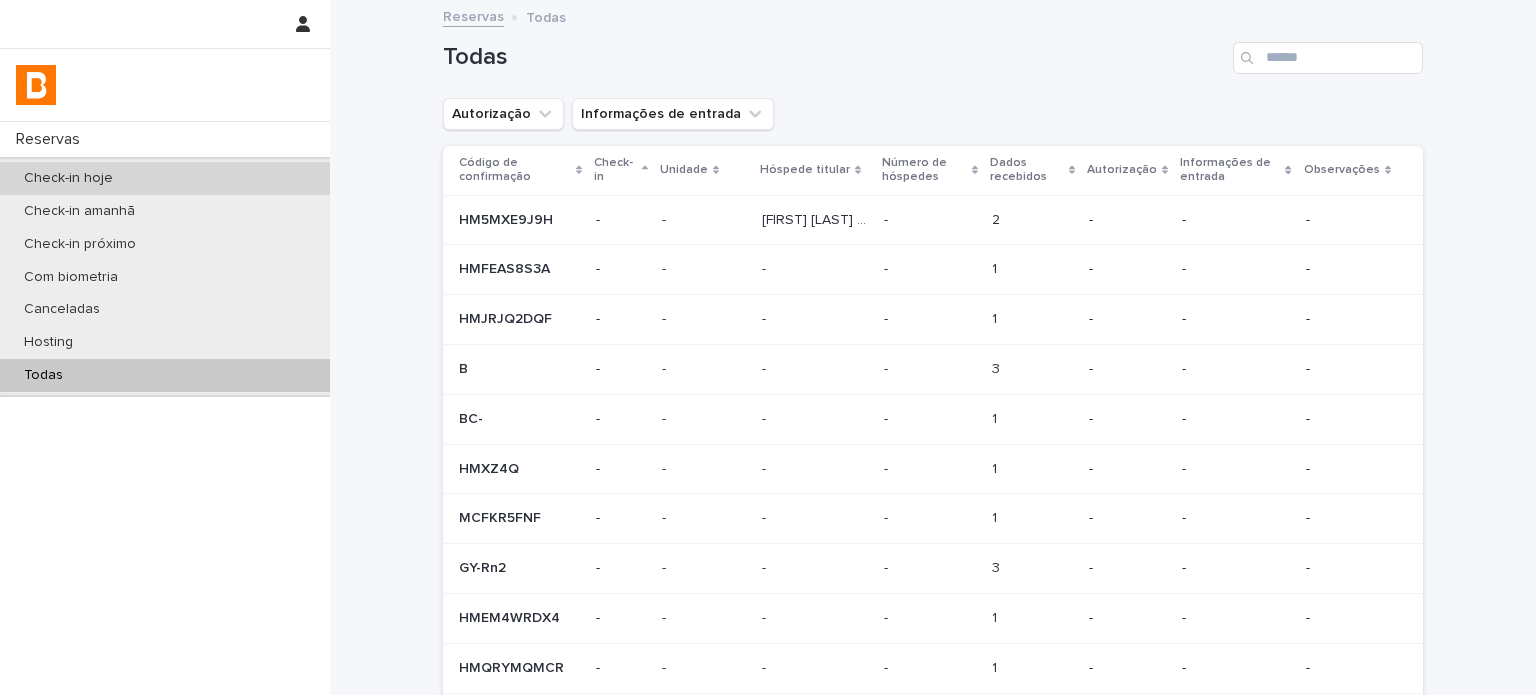 click on "Check-in hoje" at bounding box center (165, 178) 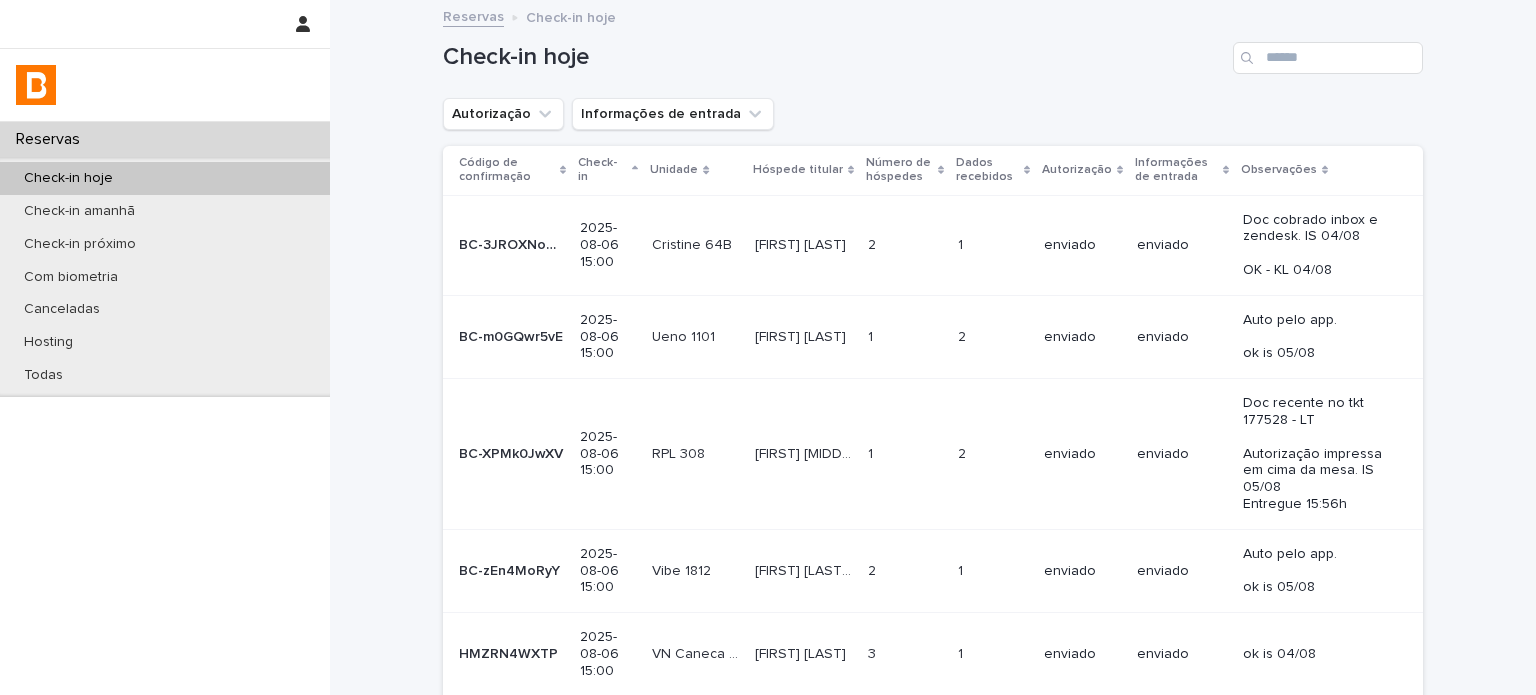 click on "Check-in hoje" at bounding box center [165, 178] 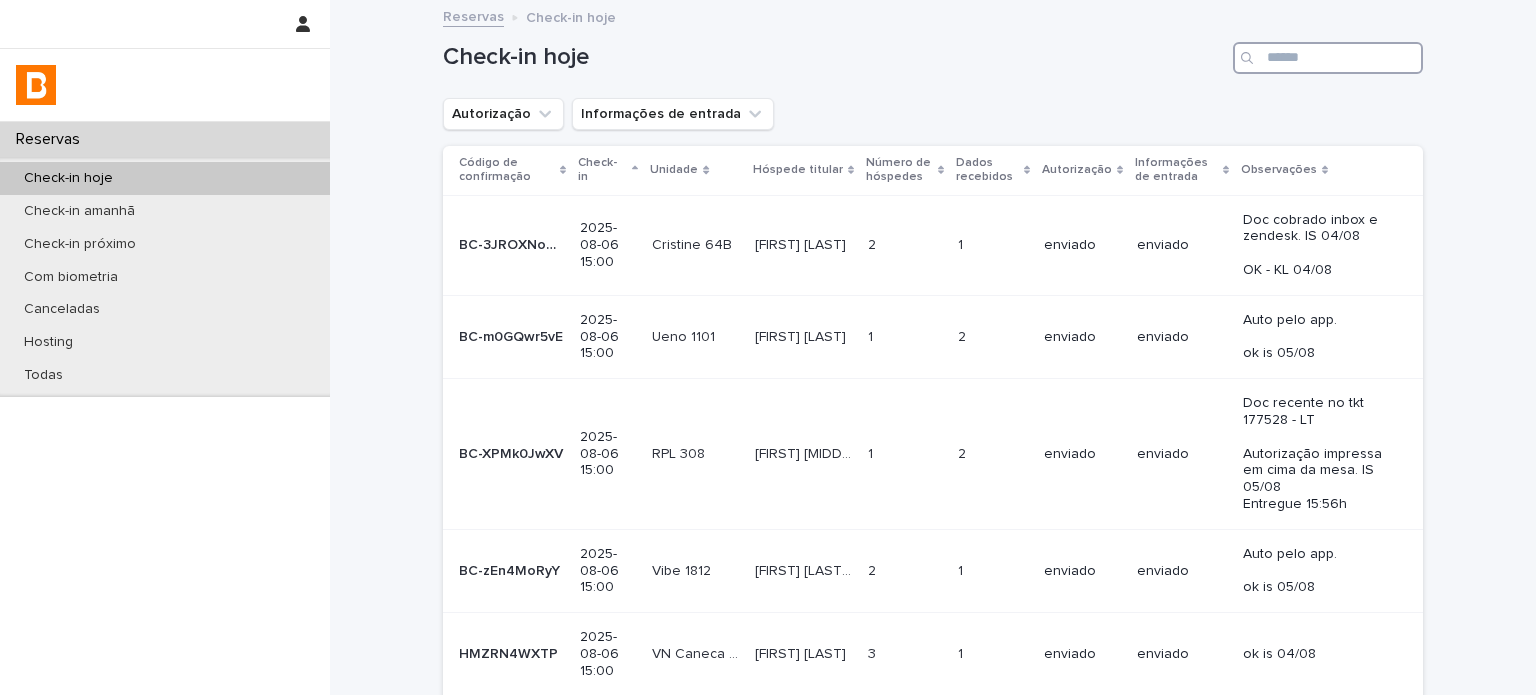 click at bounding box center [1328, 58] 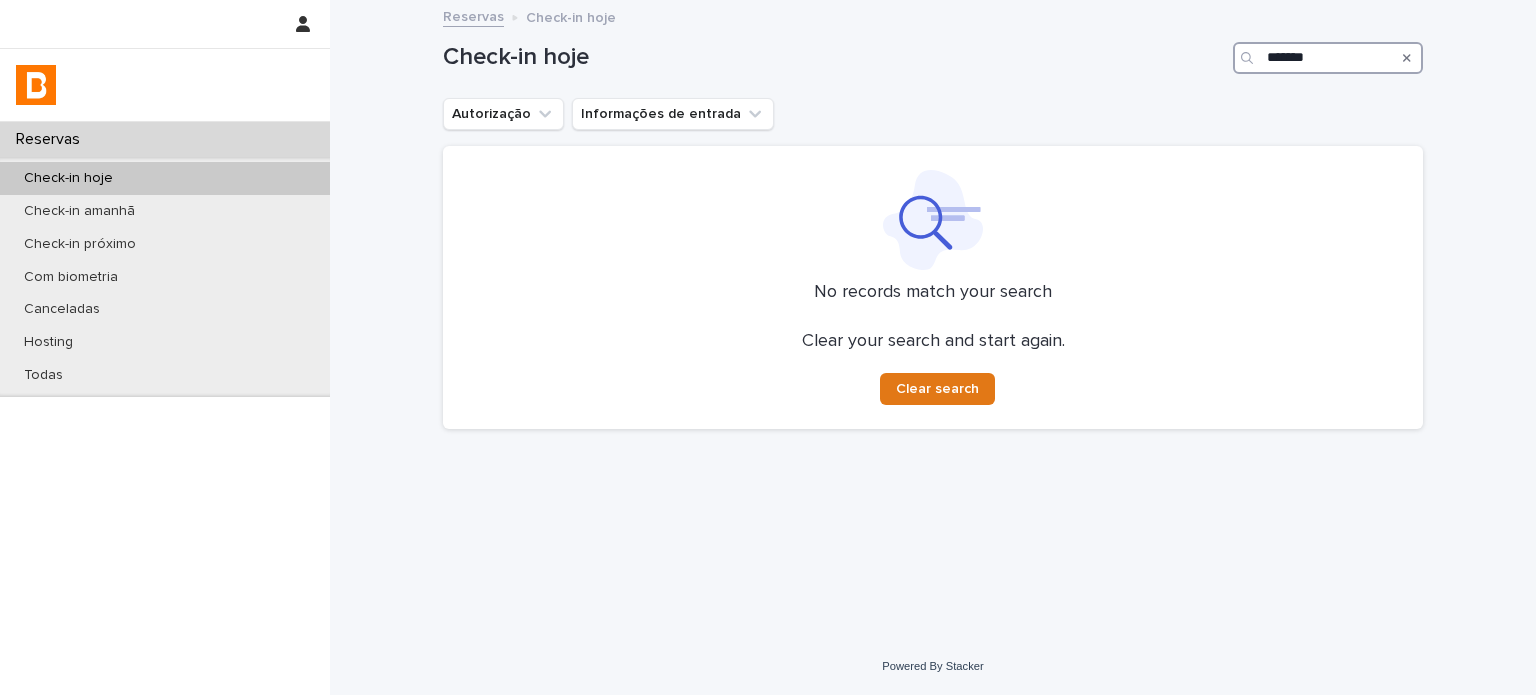 drag, startPoint x: 1360, startPoint y: 66, endPoint x: 1368, endPoint y: 81, distance: 17 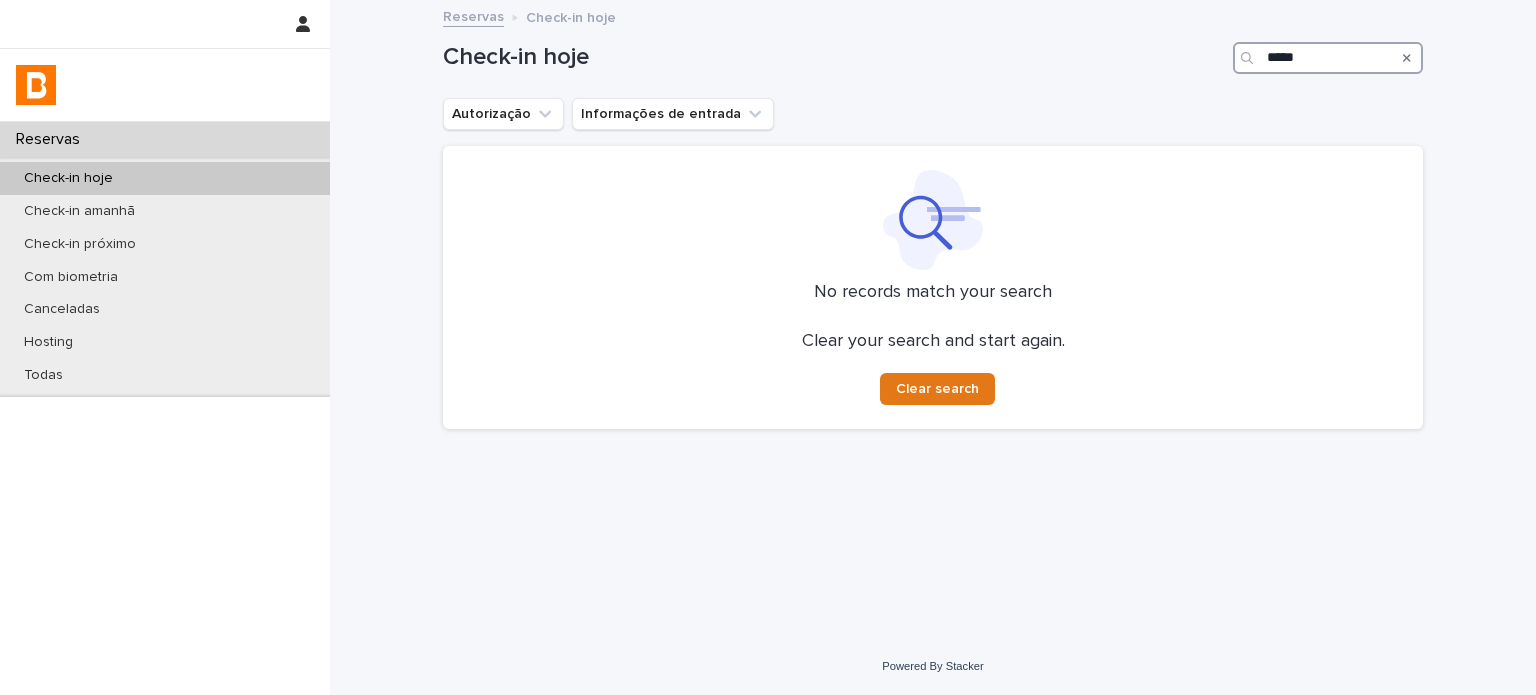type on "*****" 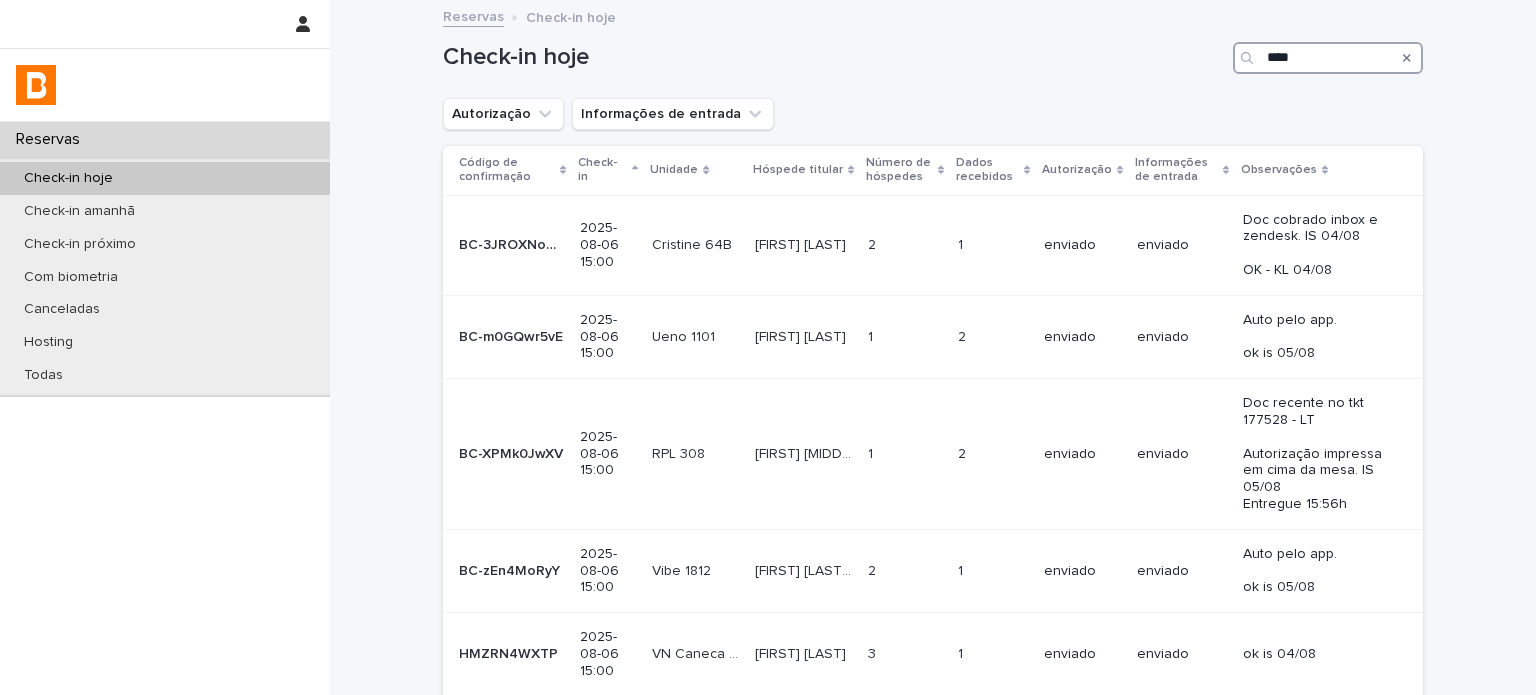 type on "*****" 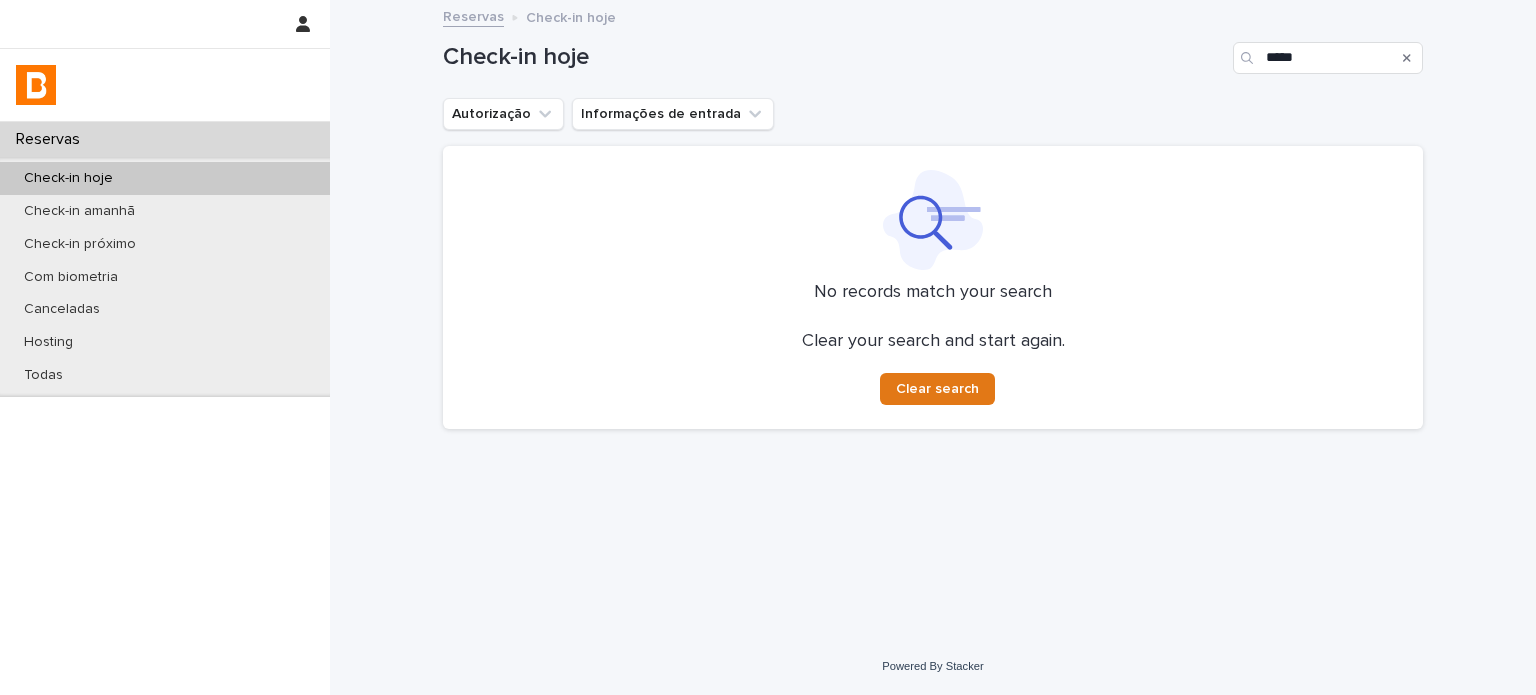 click on "Check-in hoje" at bounding box center [165, 178] 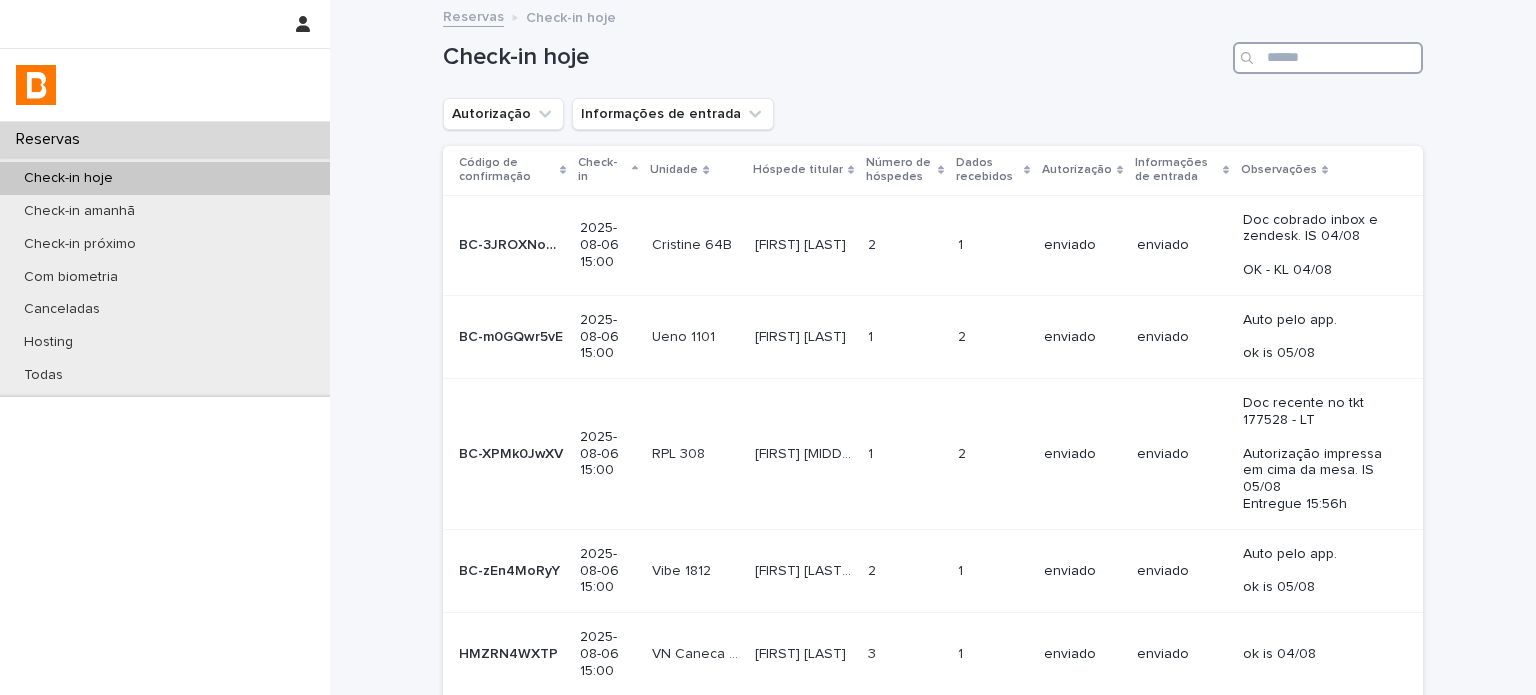 click at bounding box center [1328, 58] 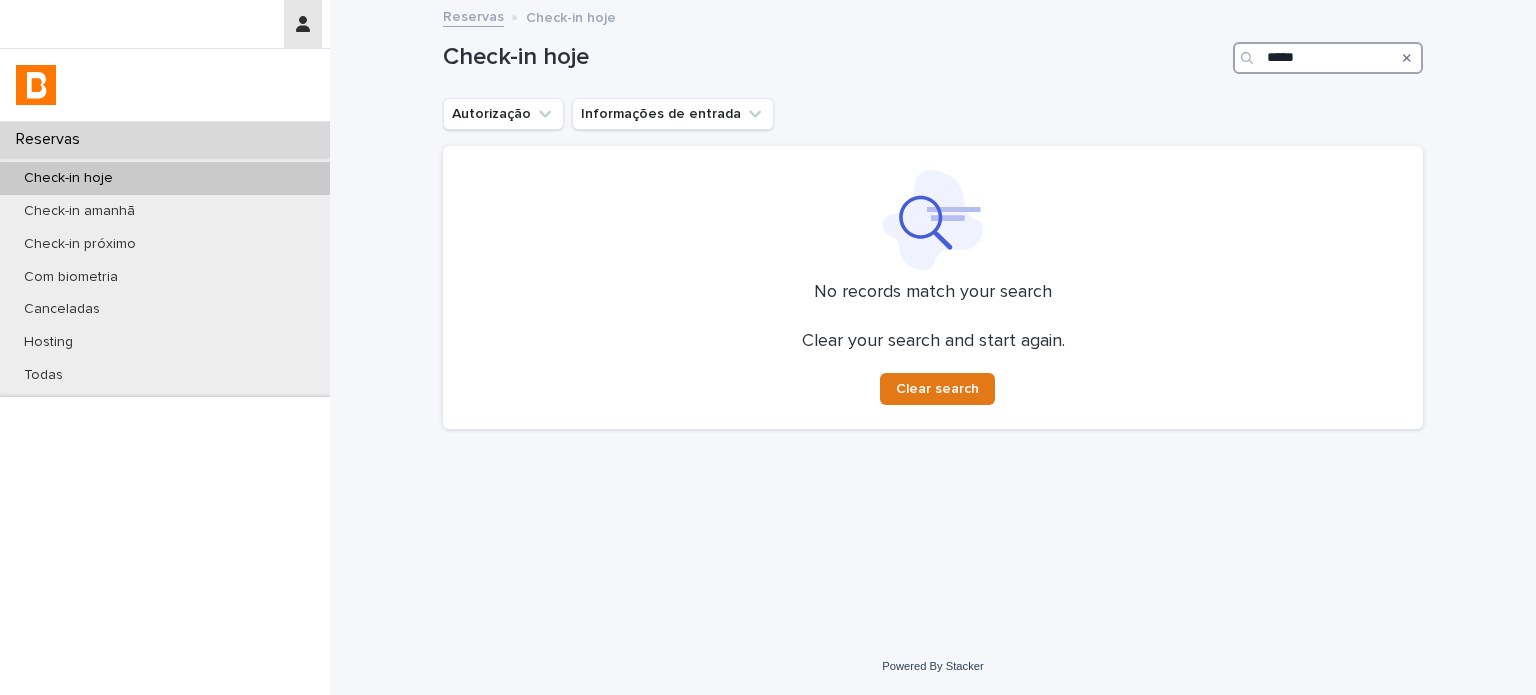 drag, startPoint x: 1318, startPoint y: 56, endPoint x: 305, endPoint y: 0, distance: 1014.5467 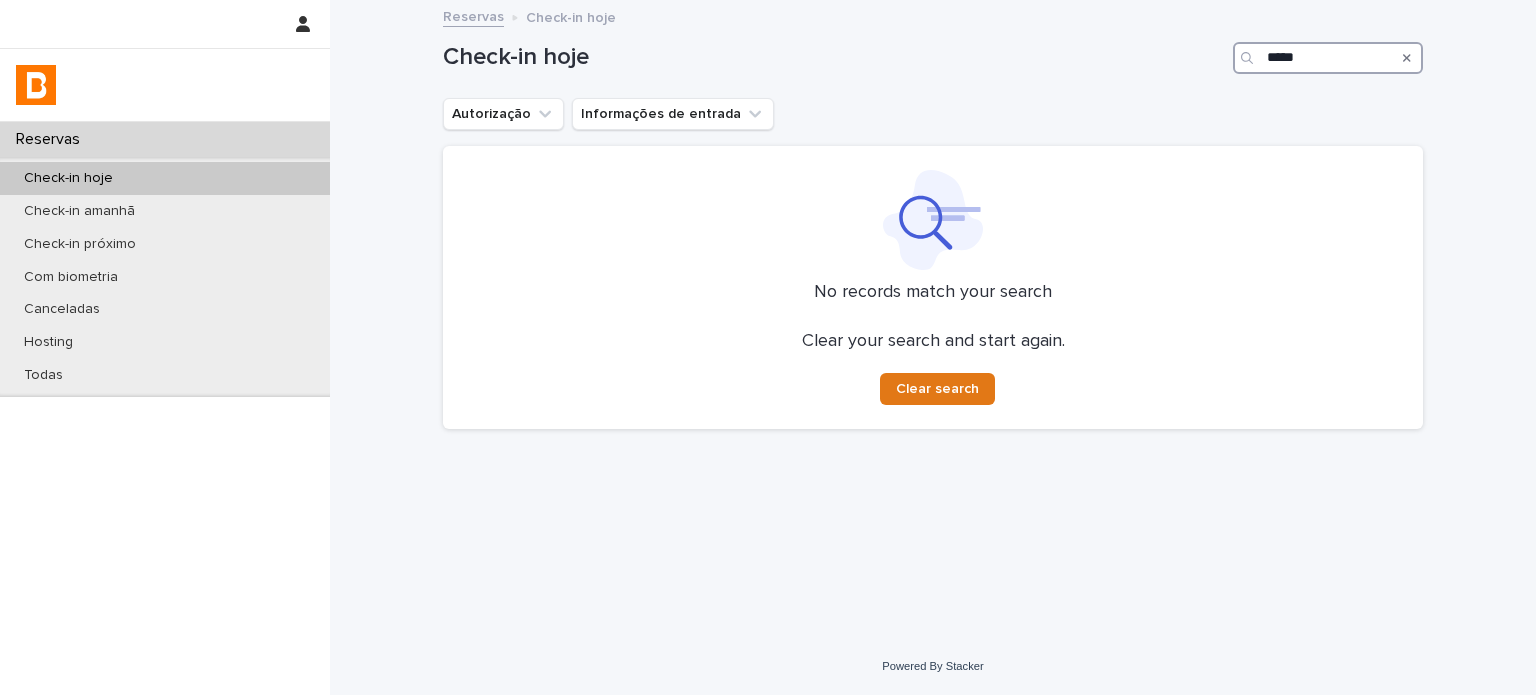 click on "*****" at bounding box center [1328, 58] 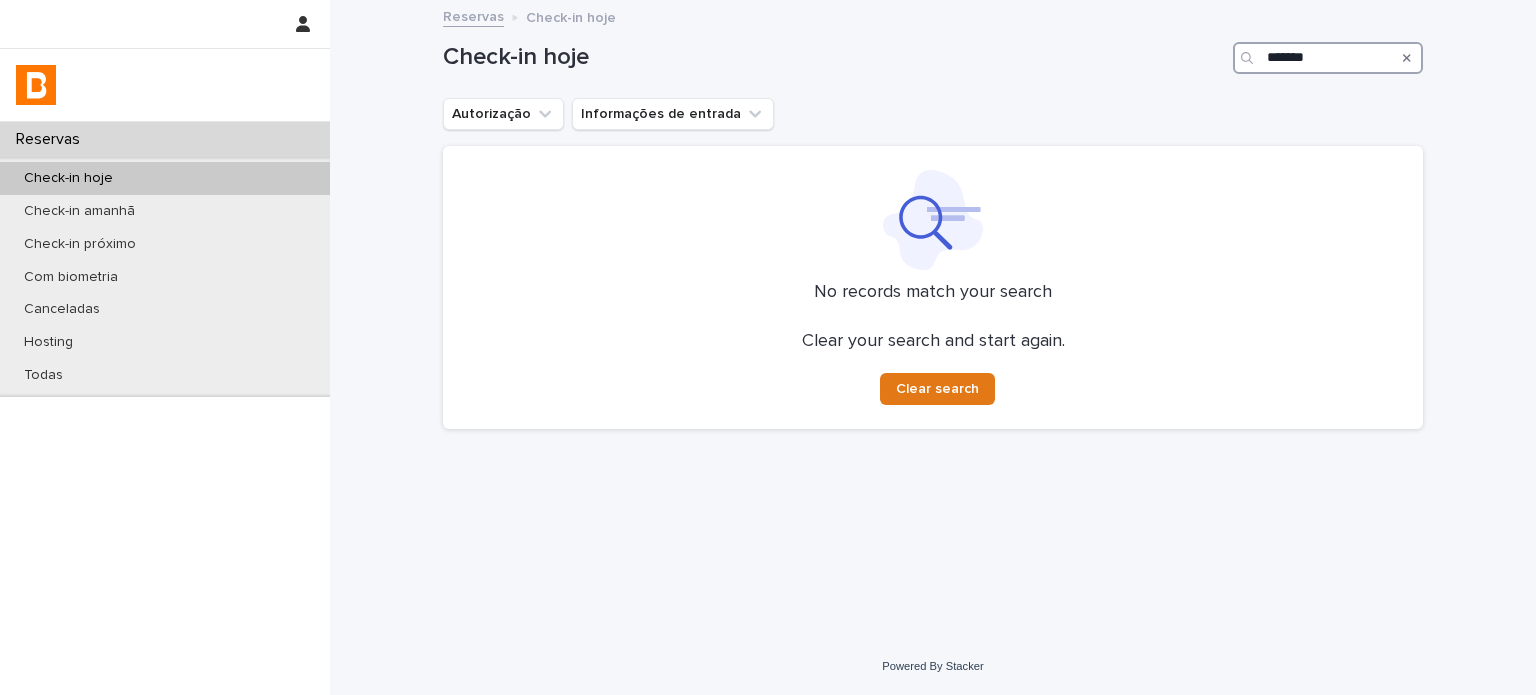 type on "*******" 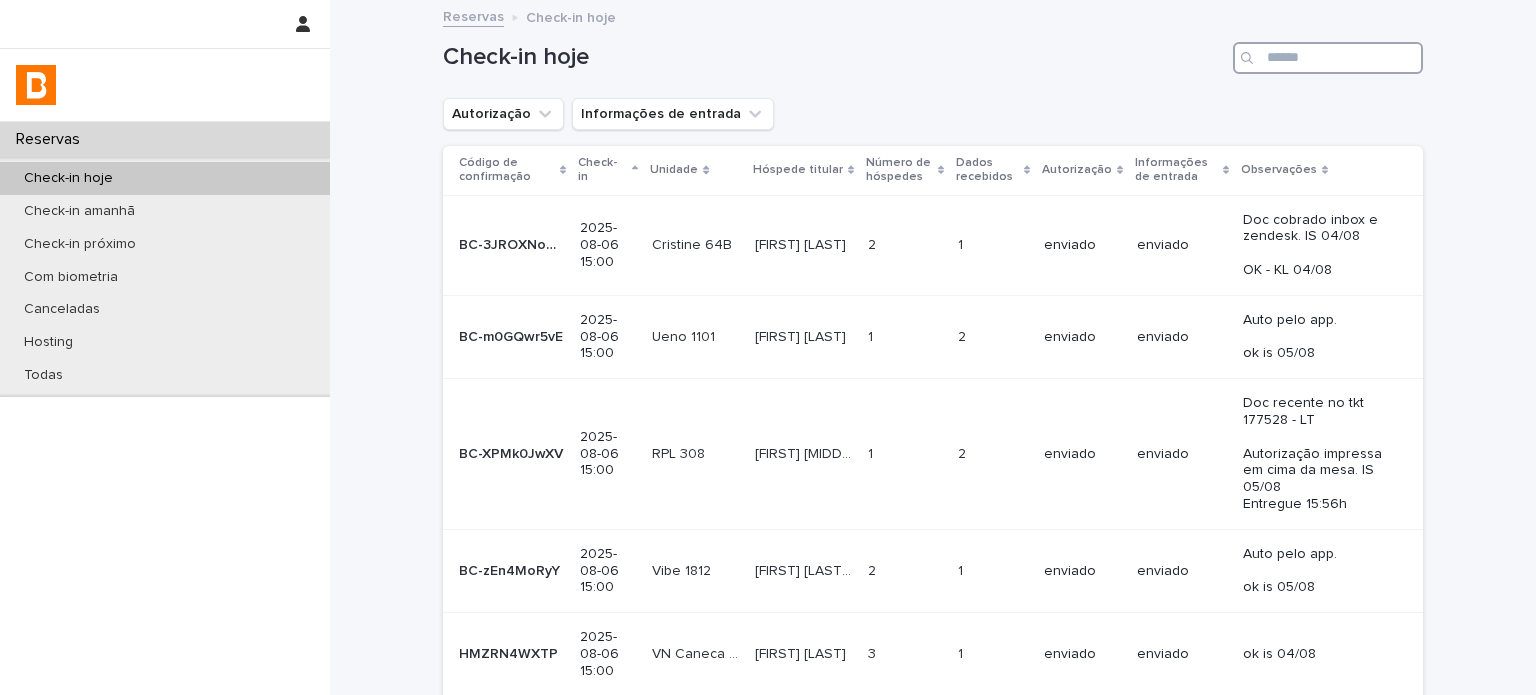 type 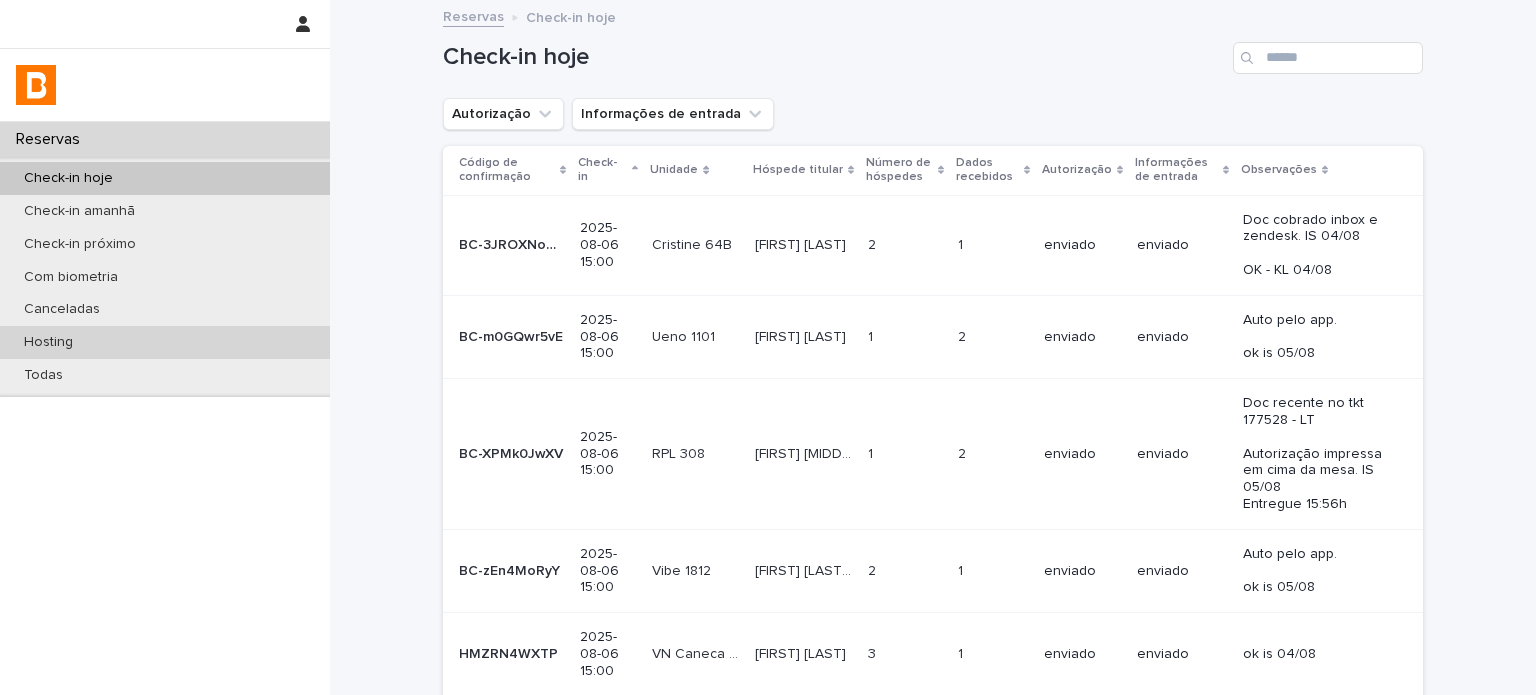 click on "Hosting" at bounding box center [165, 342] 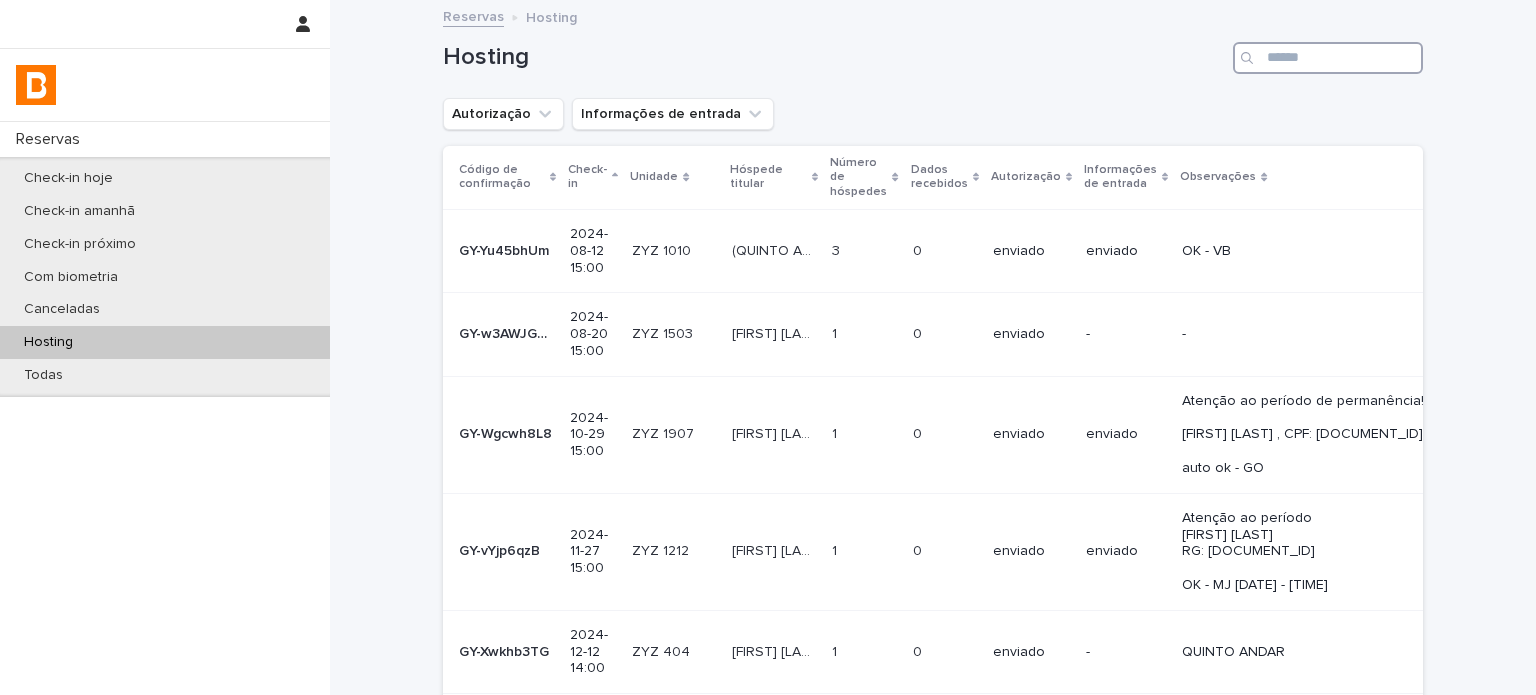 click at bounding box center [1328, 58] 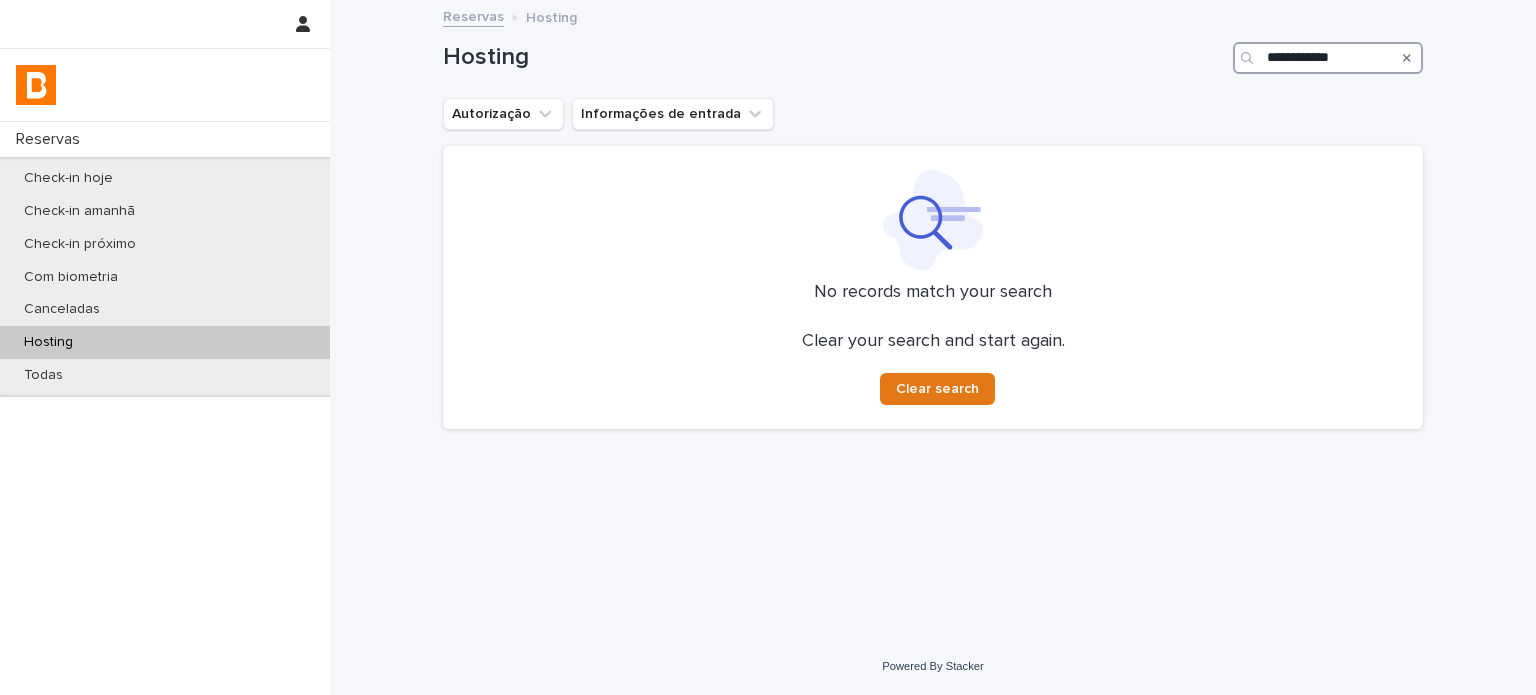type on "**********" 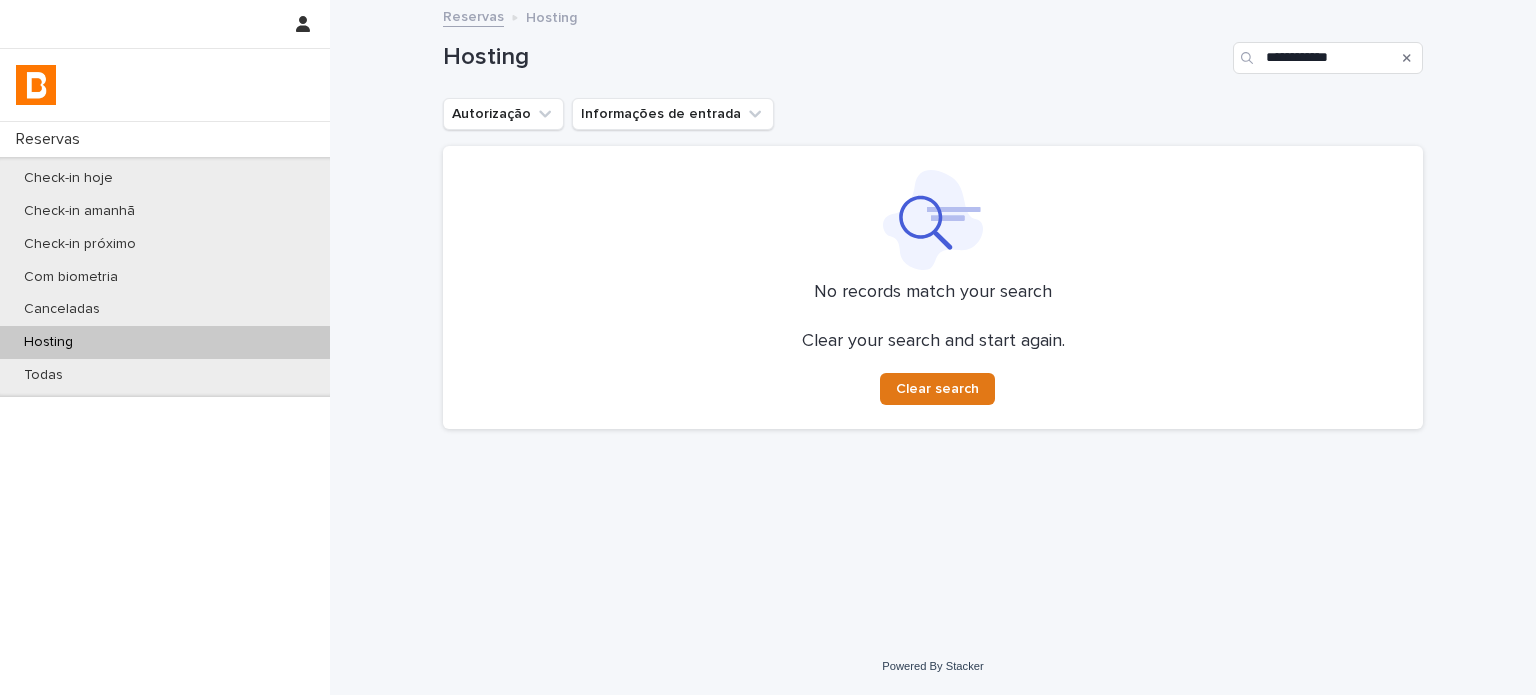 click on "Check-in hoje Check-in amanhã Check-in próximo Com biometria Canceladas Hosting Todas" at bounding box center (165, 277) 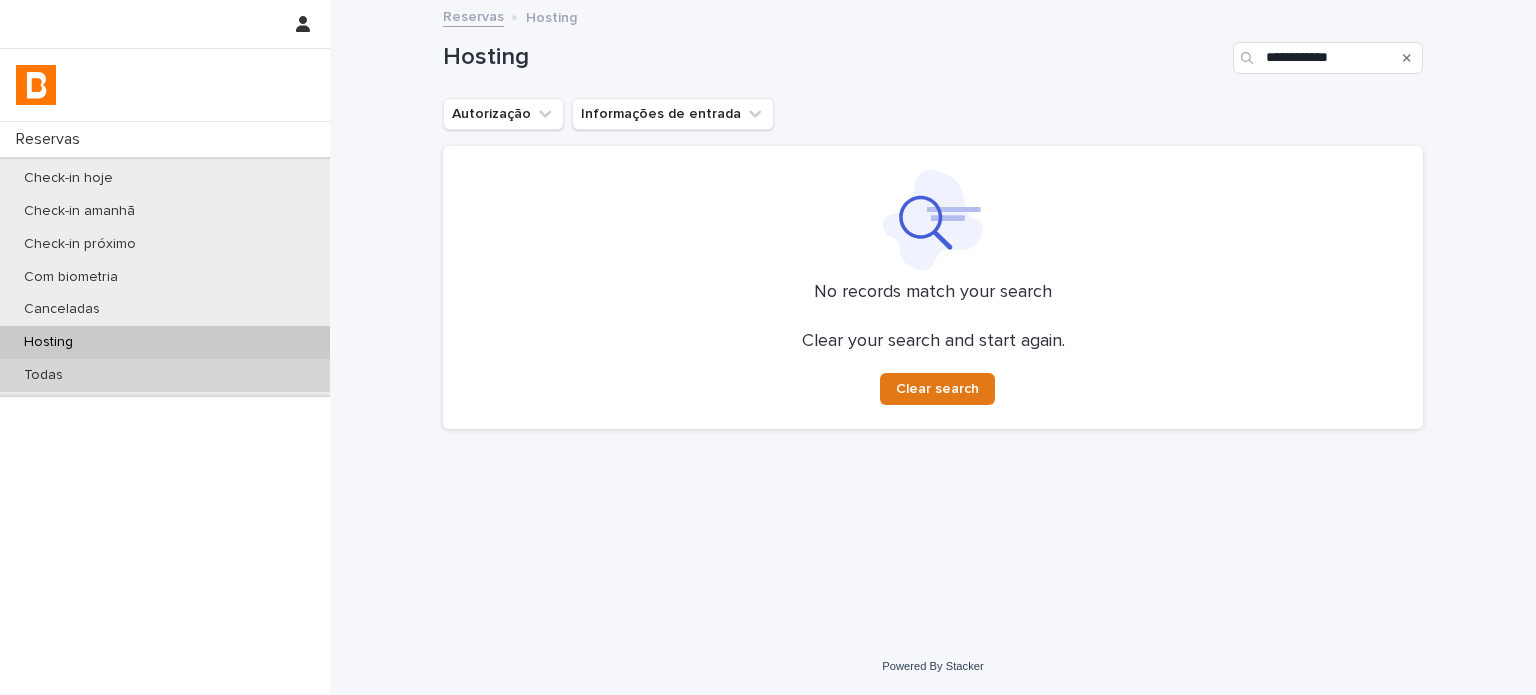 click on "Todas" at bounding box center (165, 375) 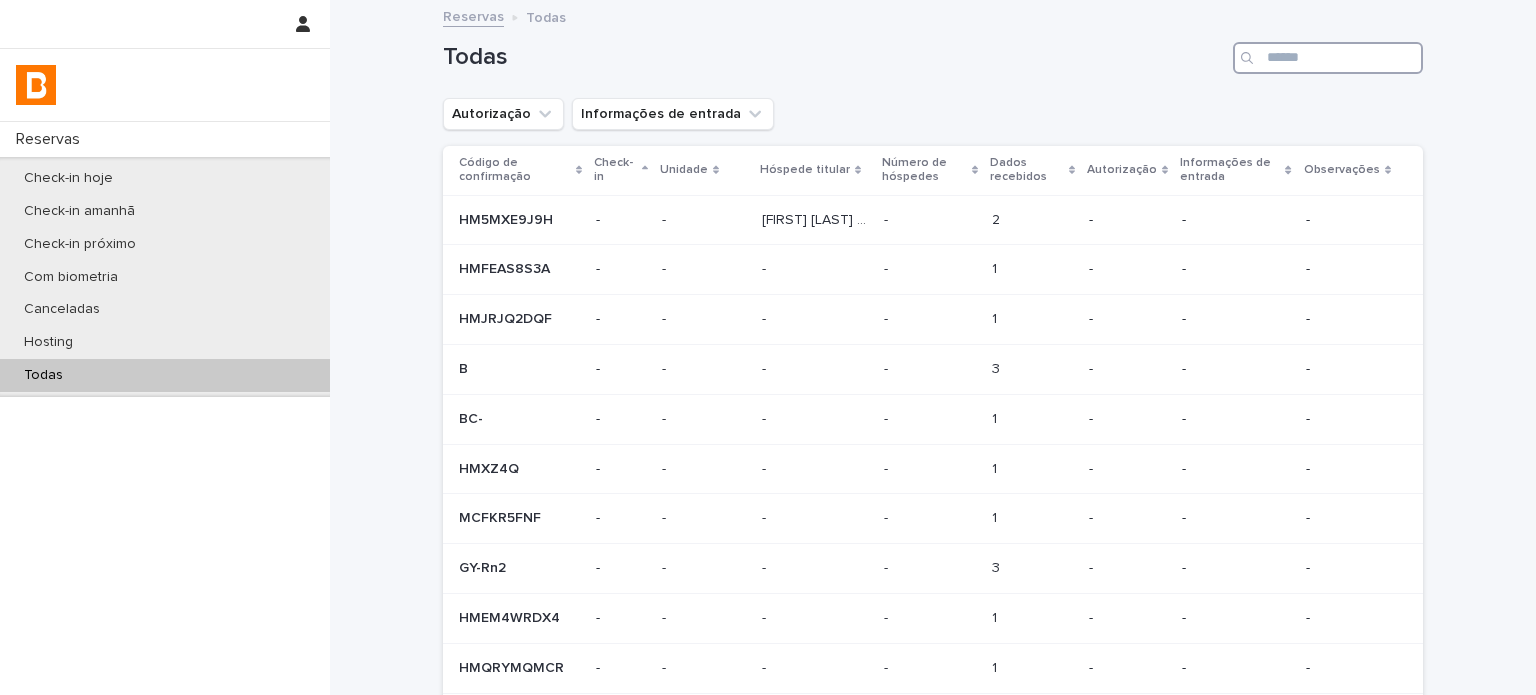 click at bounding box center (1328, 58) 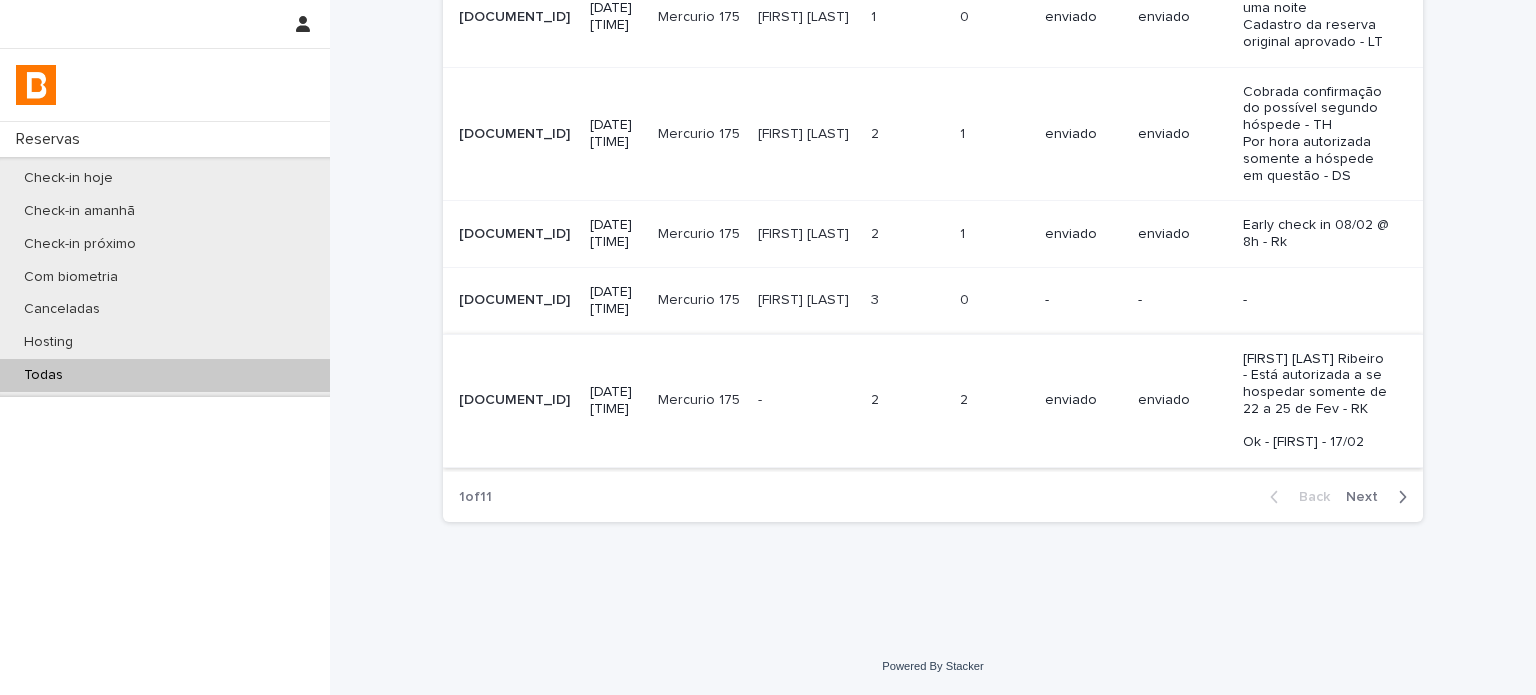 scroll, scrollTop: 625, scrollLeft: 0, axis: vertical 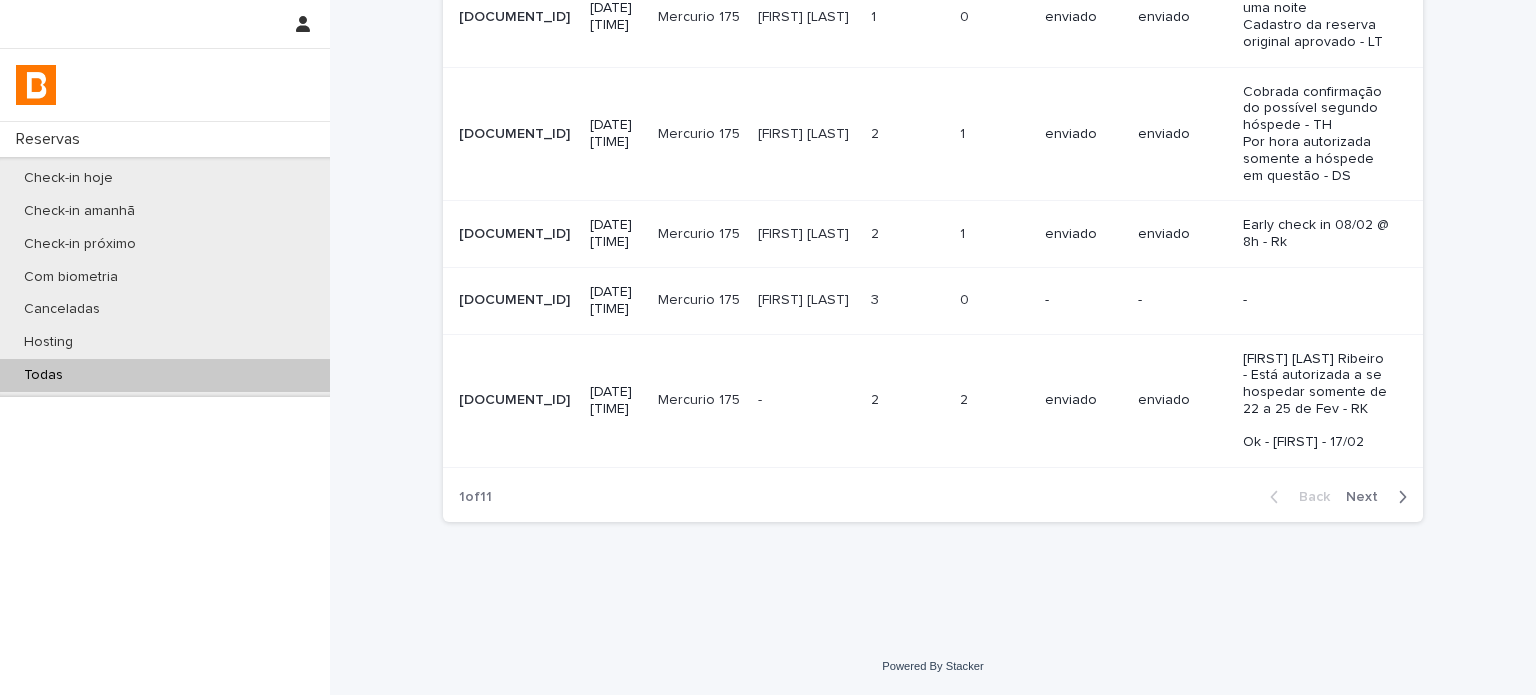 type on "**********" 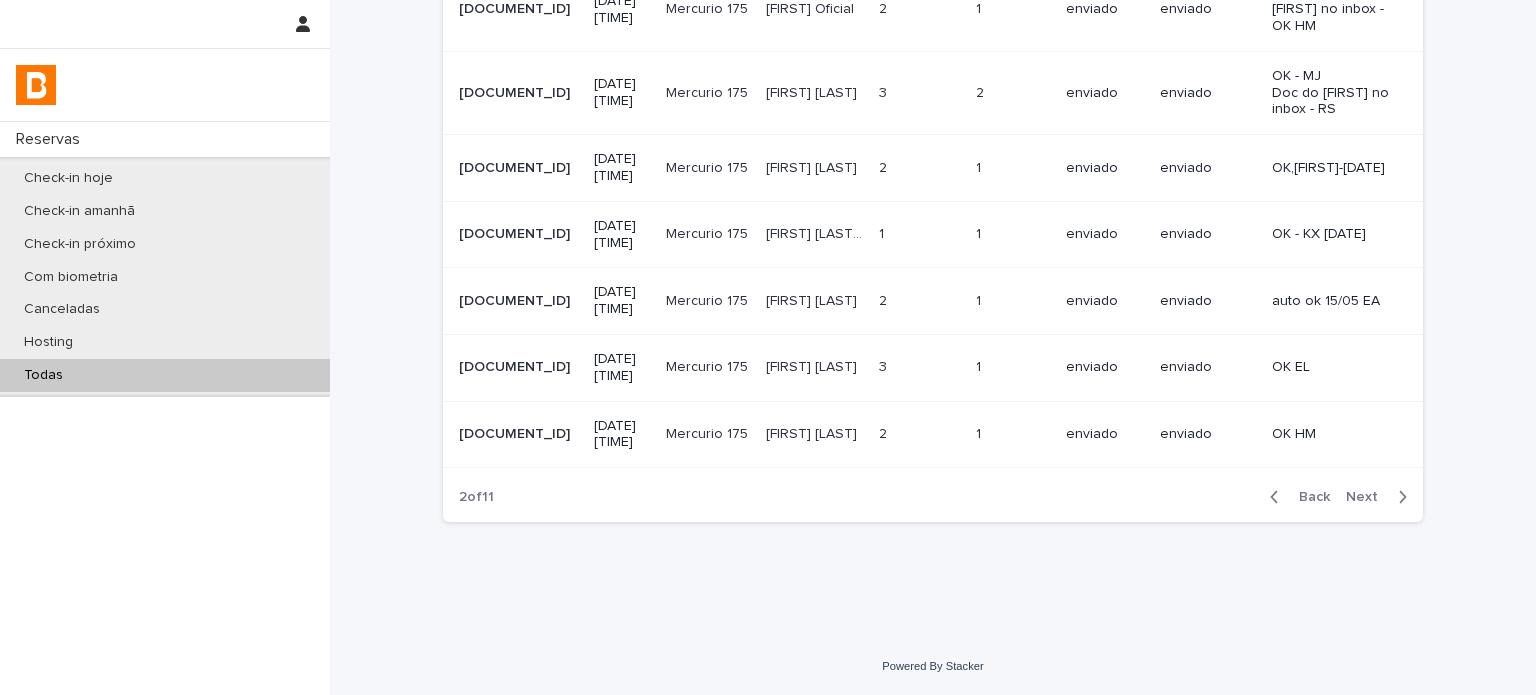 scroll, scrollTop: 424, scrollLeft: 0, axis: vertical 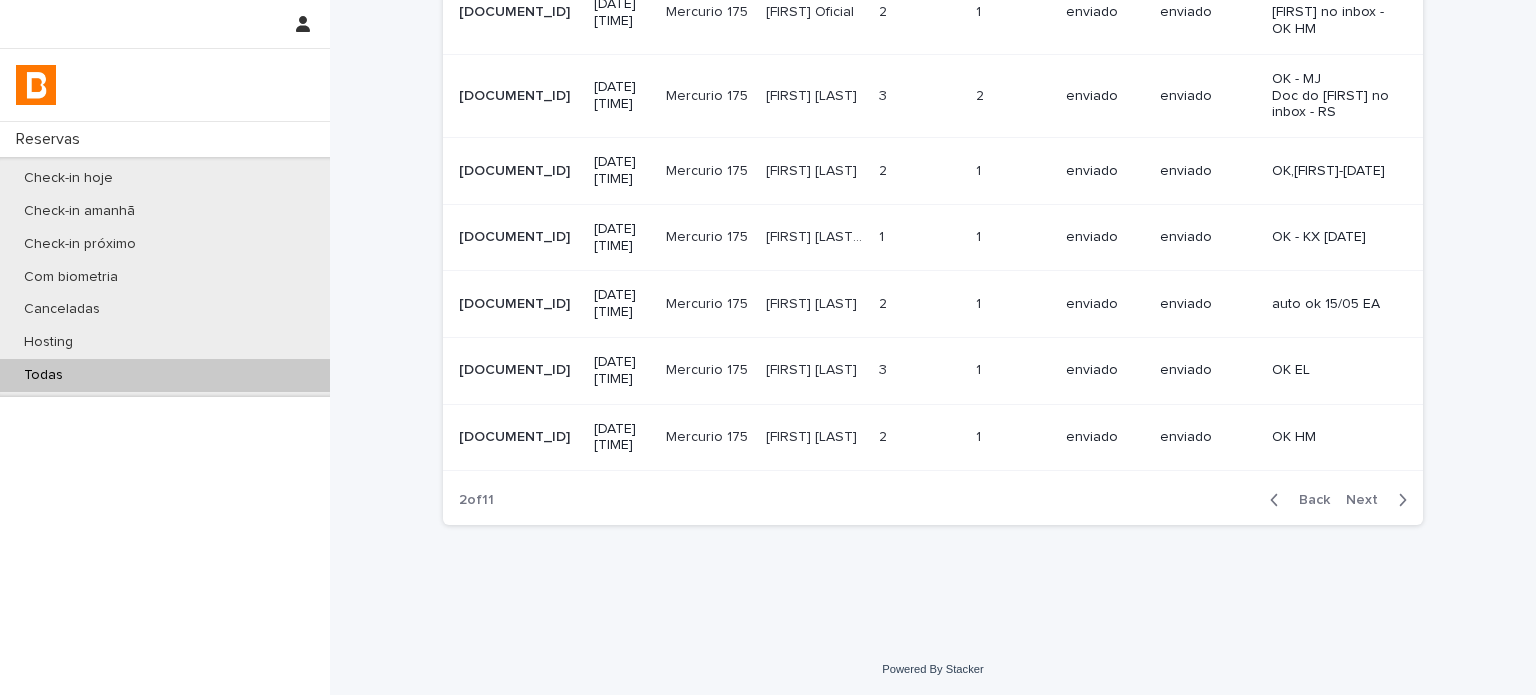 click on "Next" at bounding box center (1368, 500) 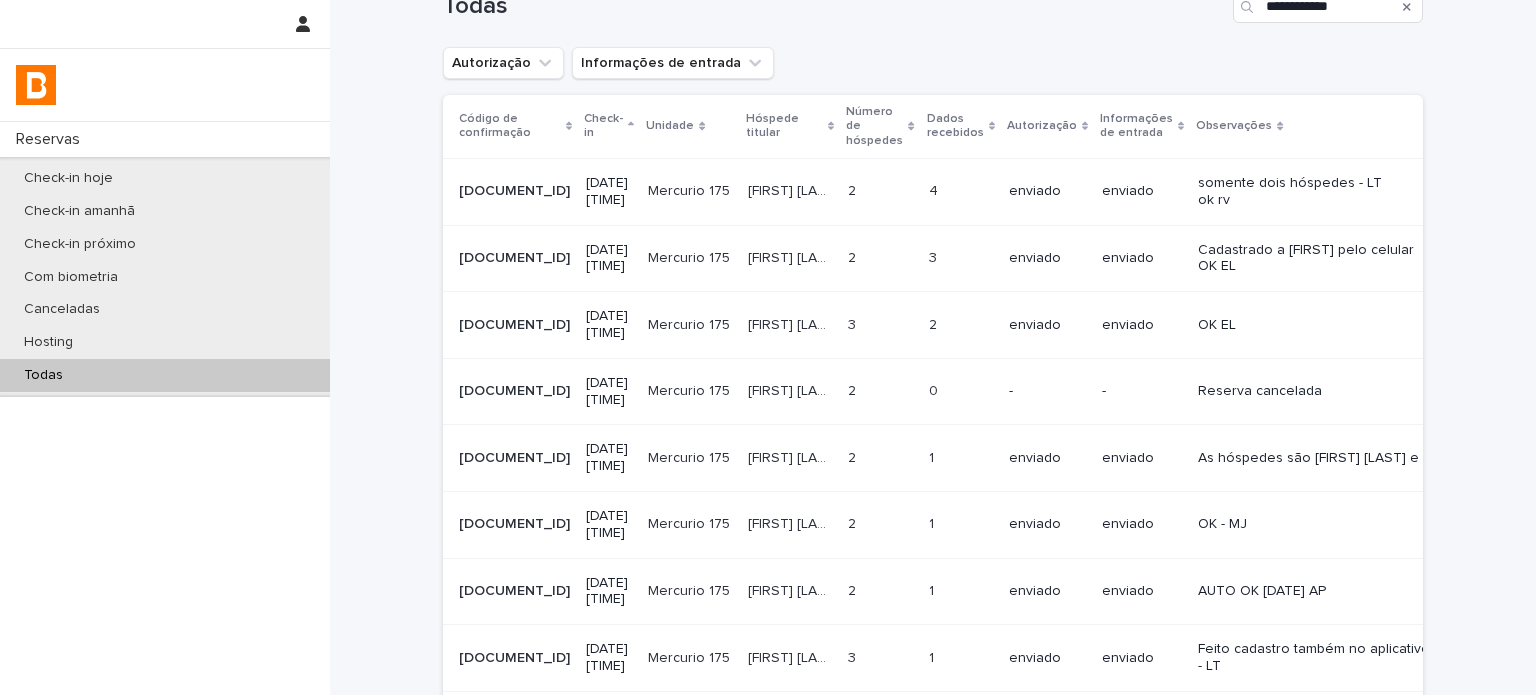 scroll, scrollTop: 0, scrollLeft: 0, axis: both 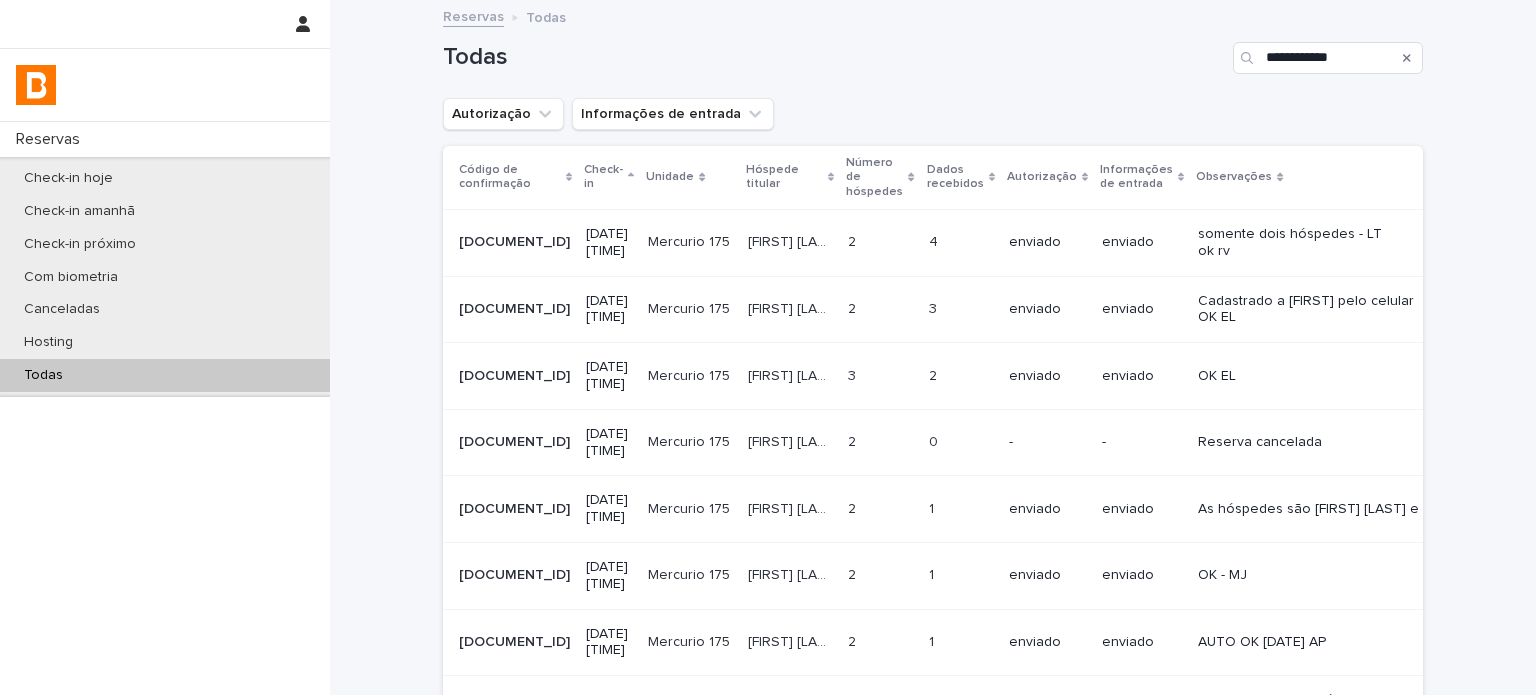 click on "Dados recebidos" at bounding box center [955, 177] 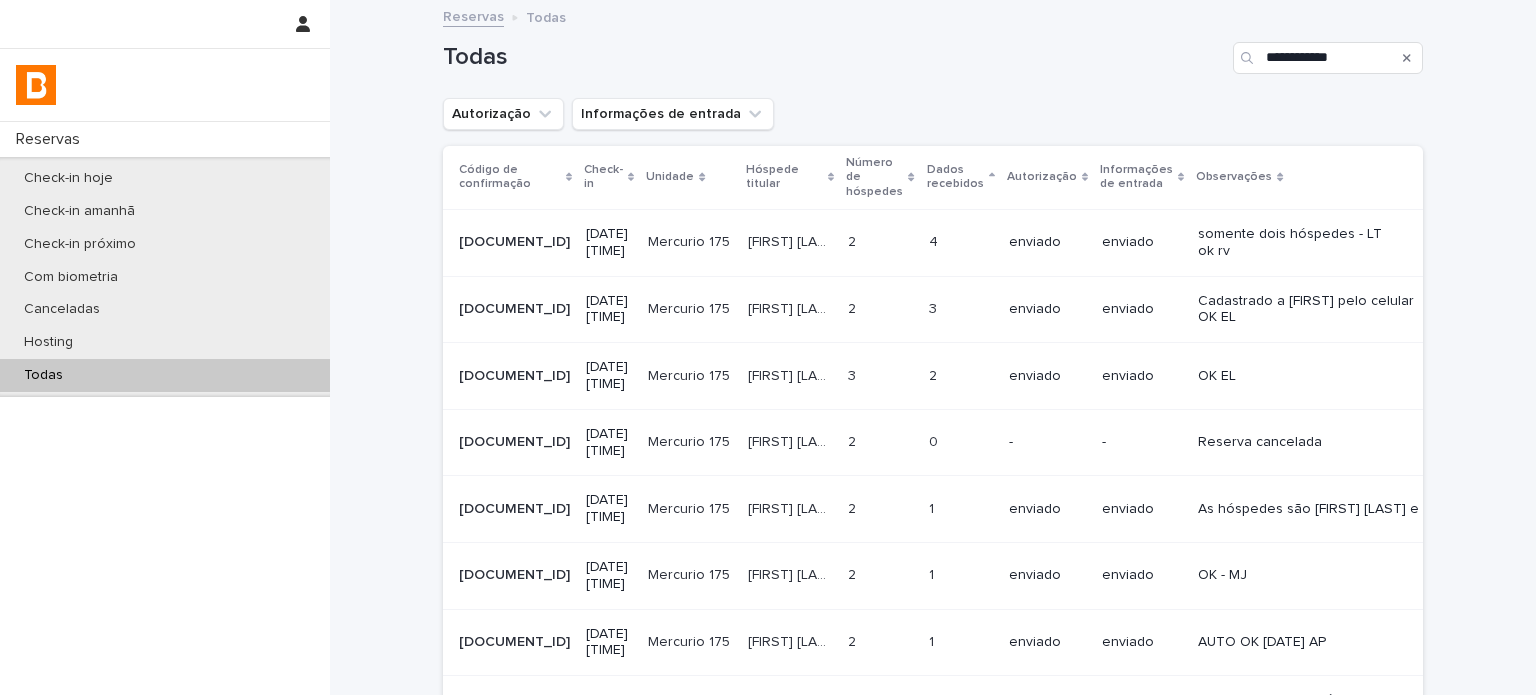 click on "Hóspede titular" at bounding box center (790, 177) 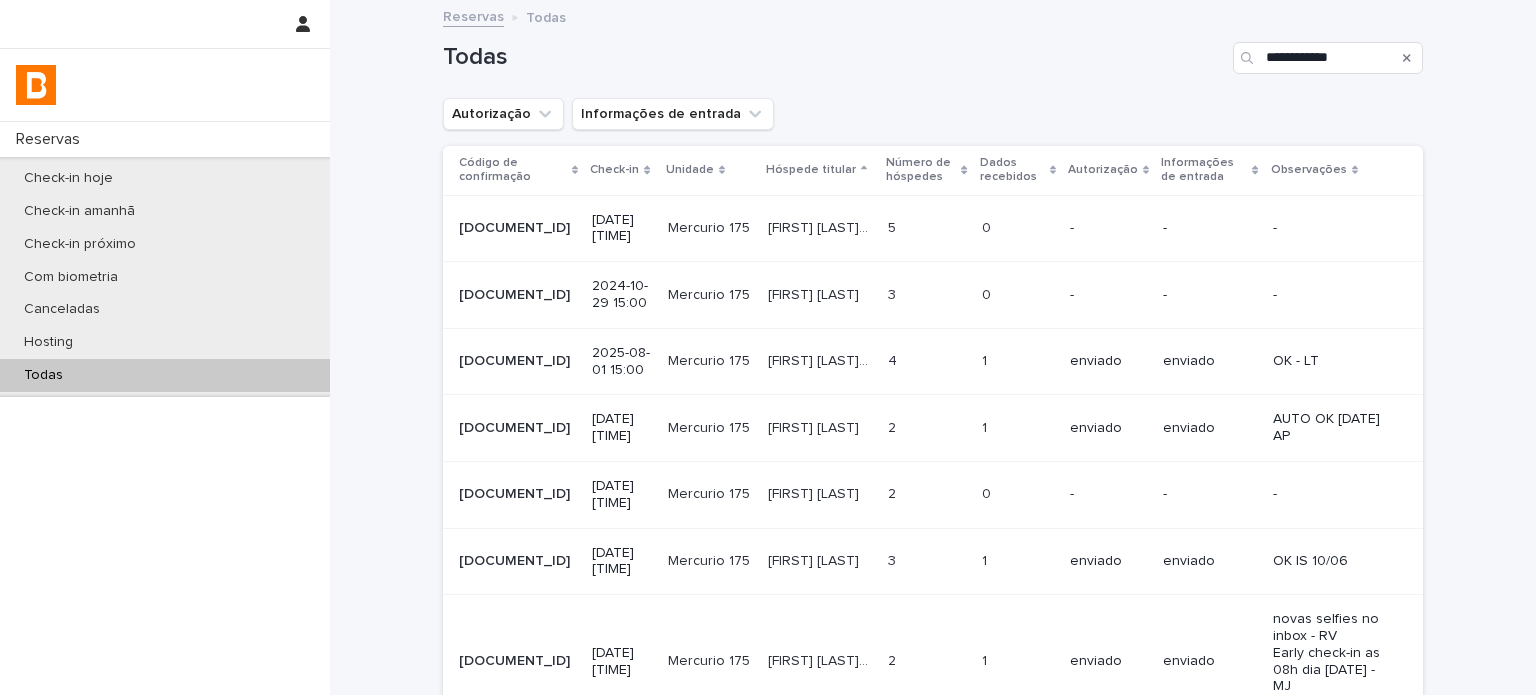 click on "Número de hóspedes" at bounding box center (921, 170) 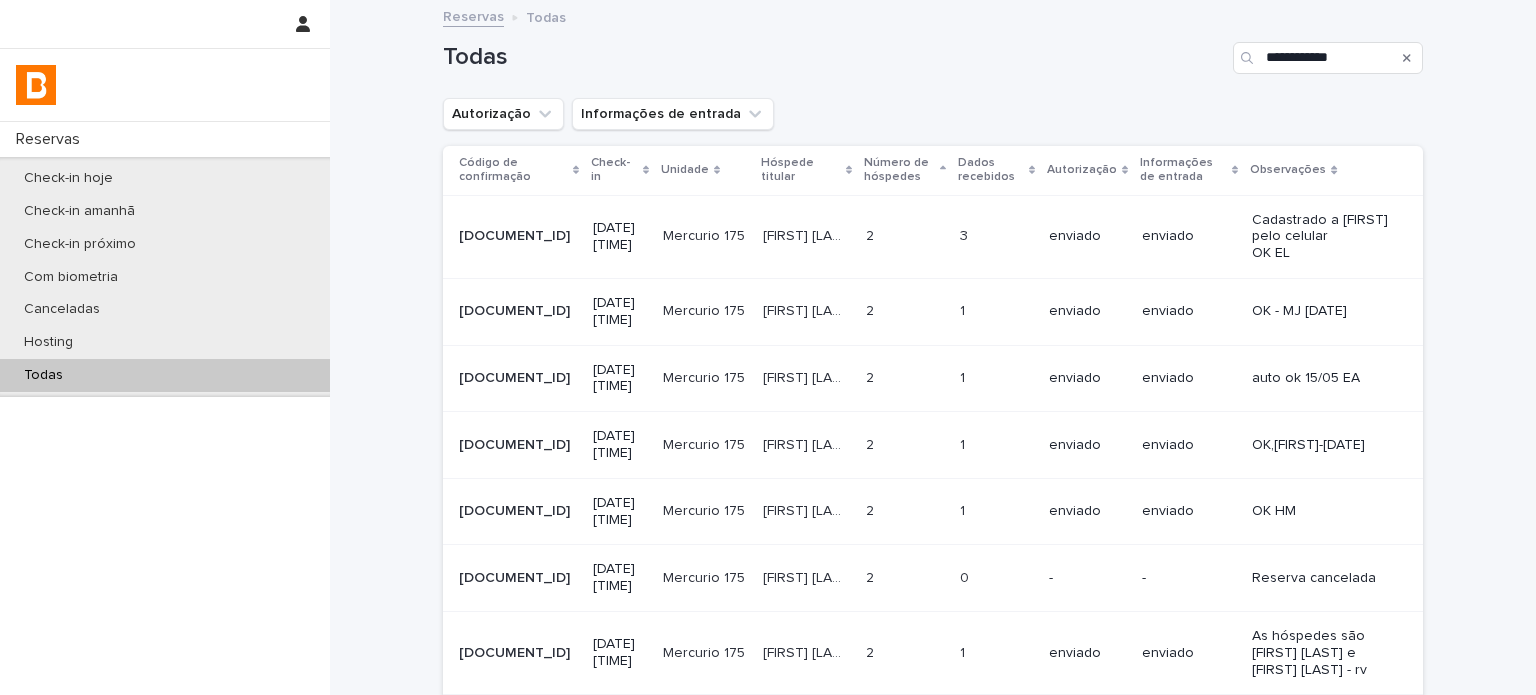 click on "Número de hóspedes" at bounding box center [899, 170] 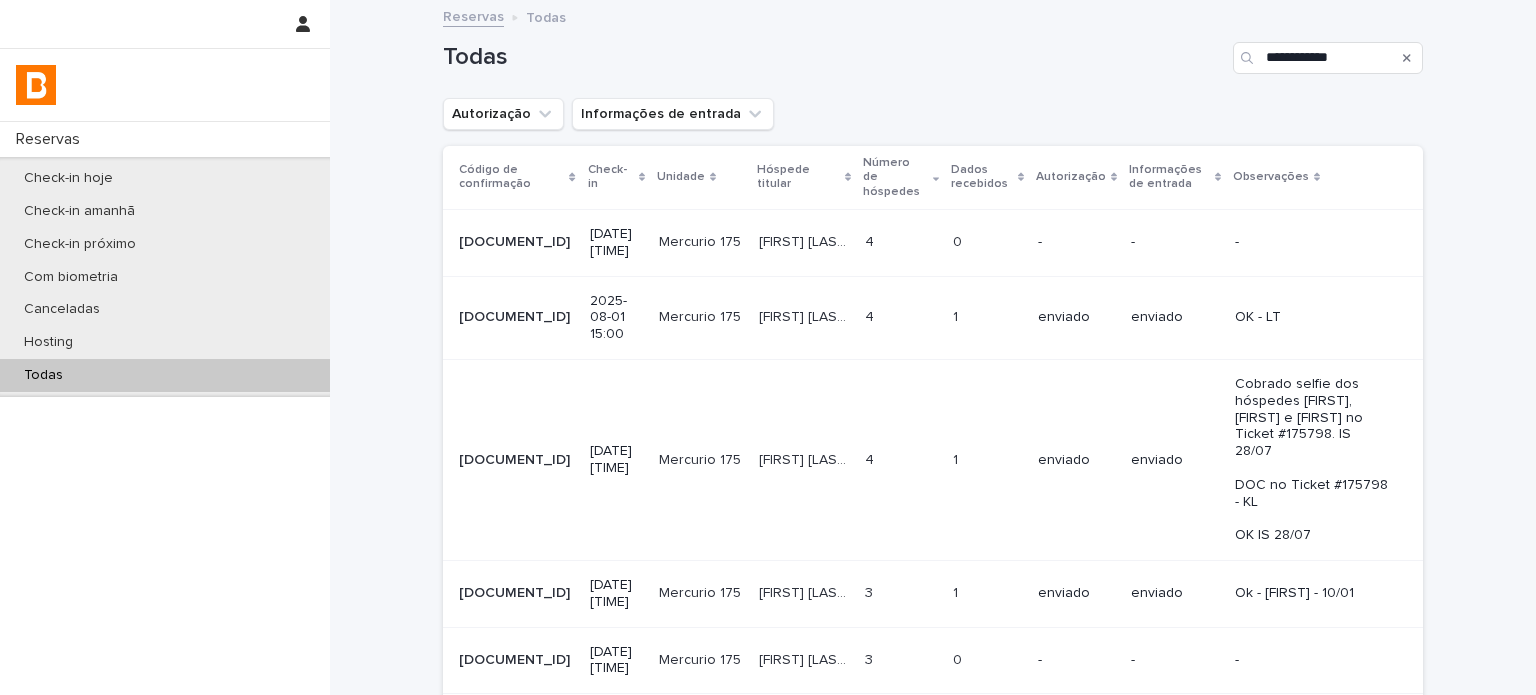 click on "Número de hóspedes" at bounding box center [895, 177] 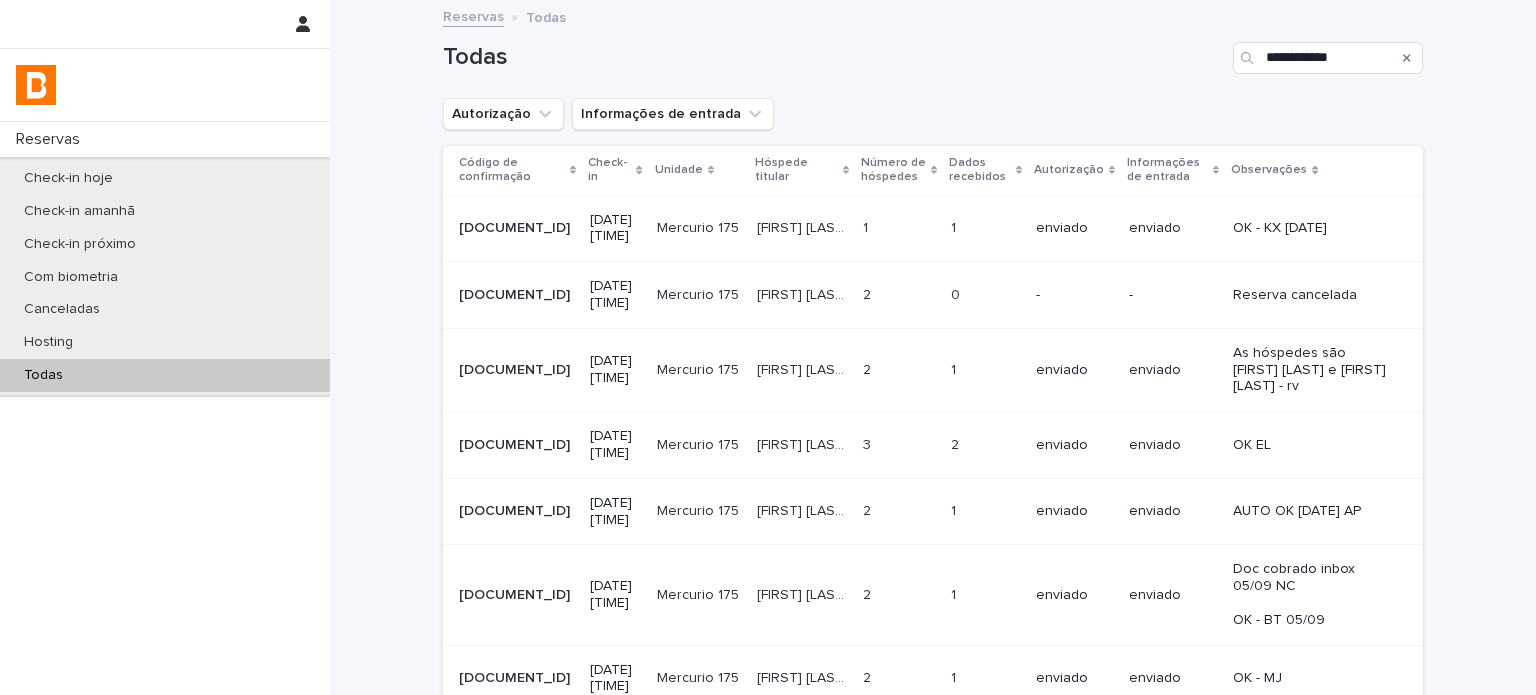 click on "Número de hóspedes" at bounding box center (893, 170) 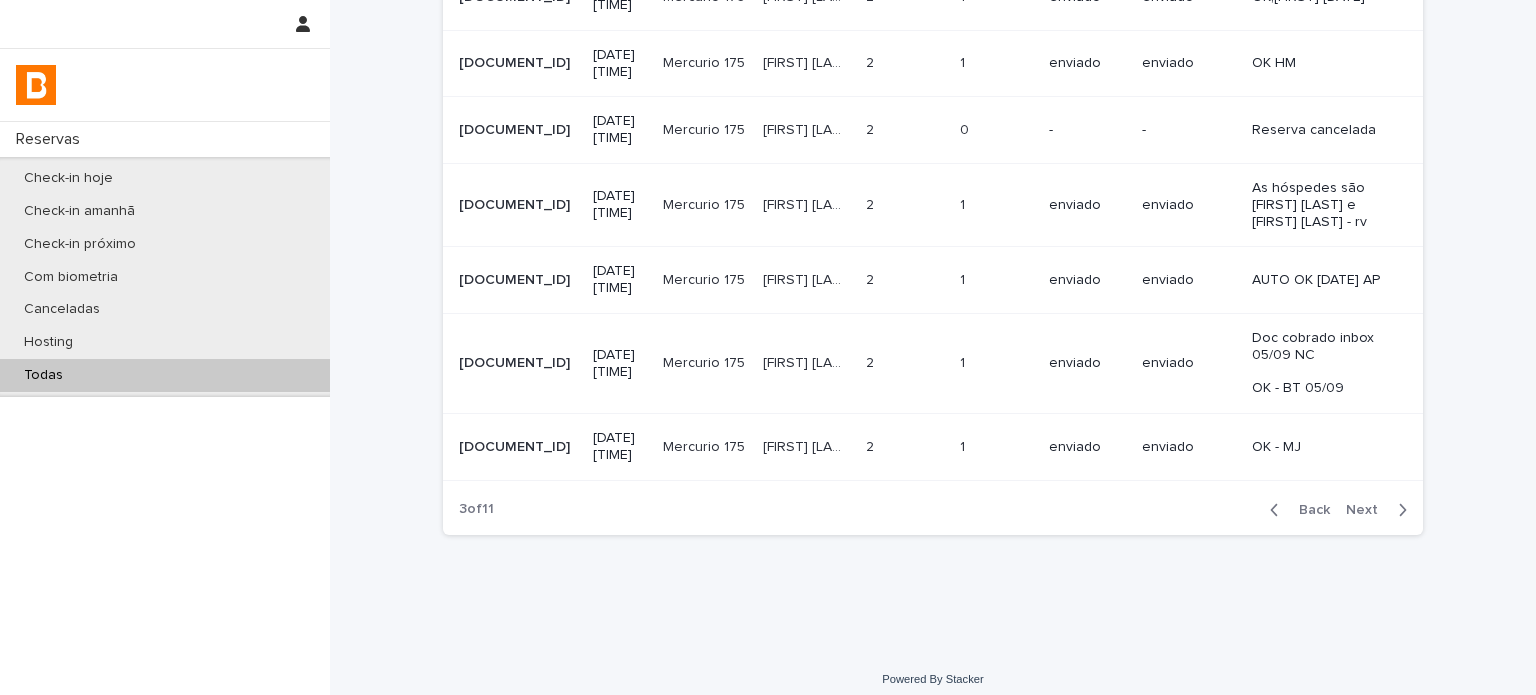 scroll, scrollTop: 457, scrollLeft: 0, axis: vertical 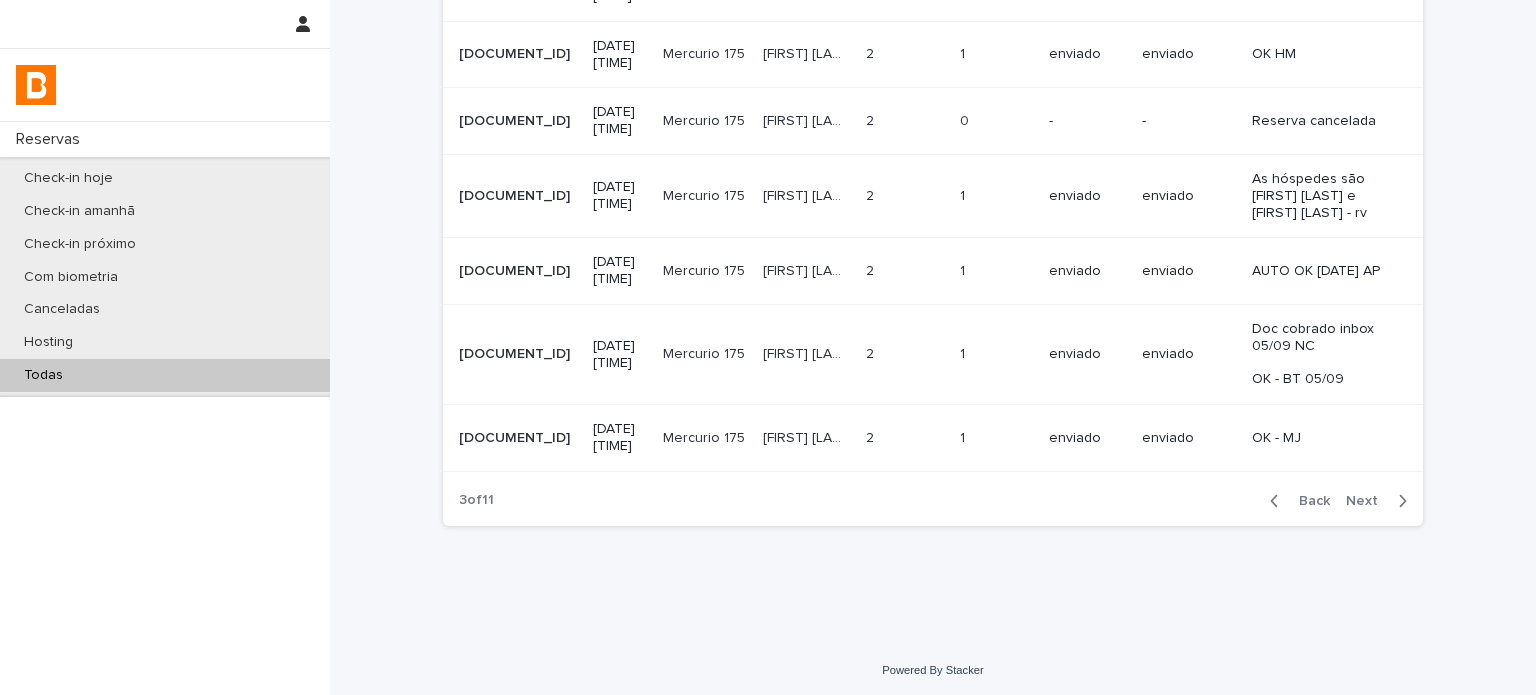 click on "Next" at bounding box center [1368, 501] 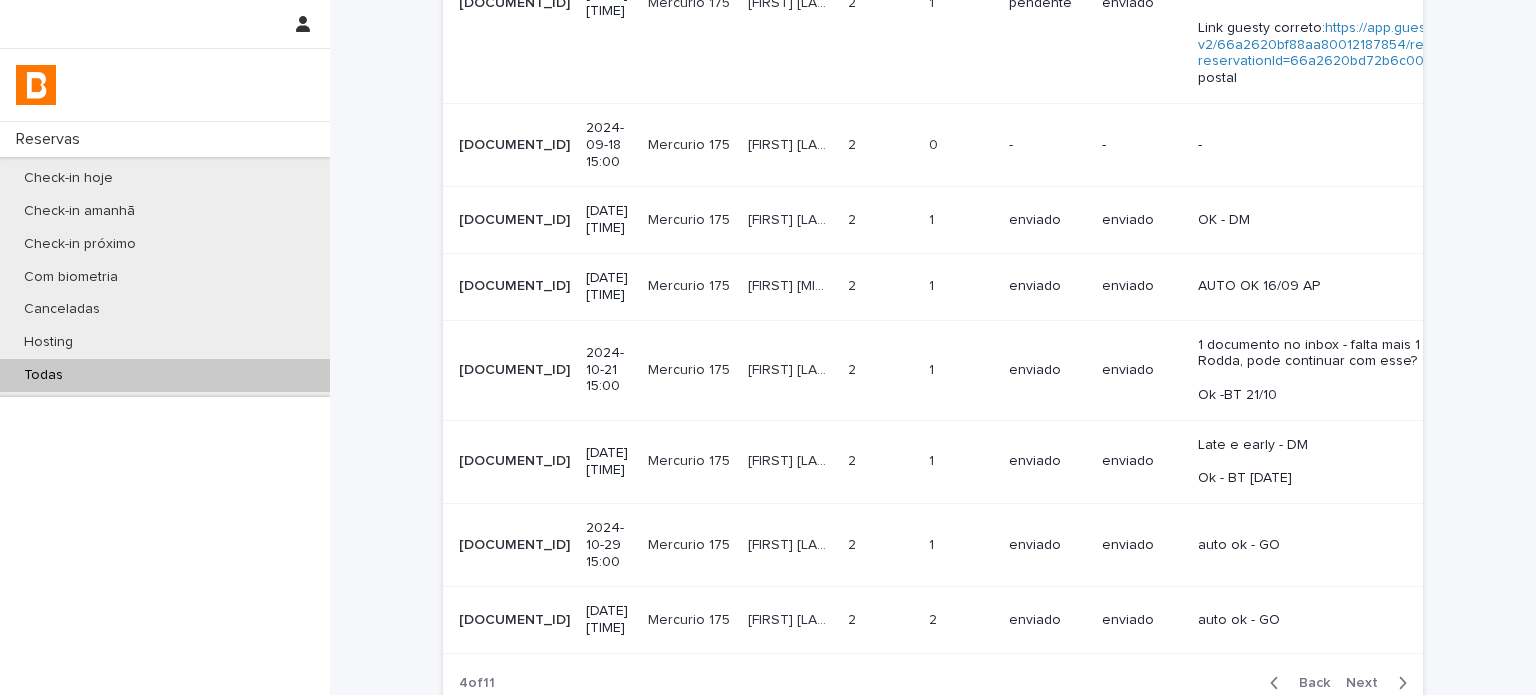 scroll, scrollTop: 598, scrollLeft: 0, axis: vertical 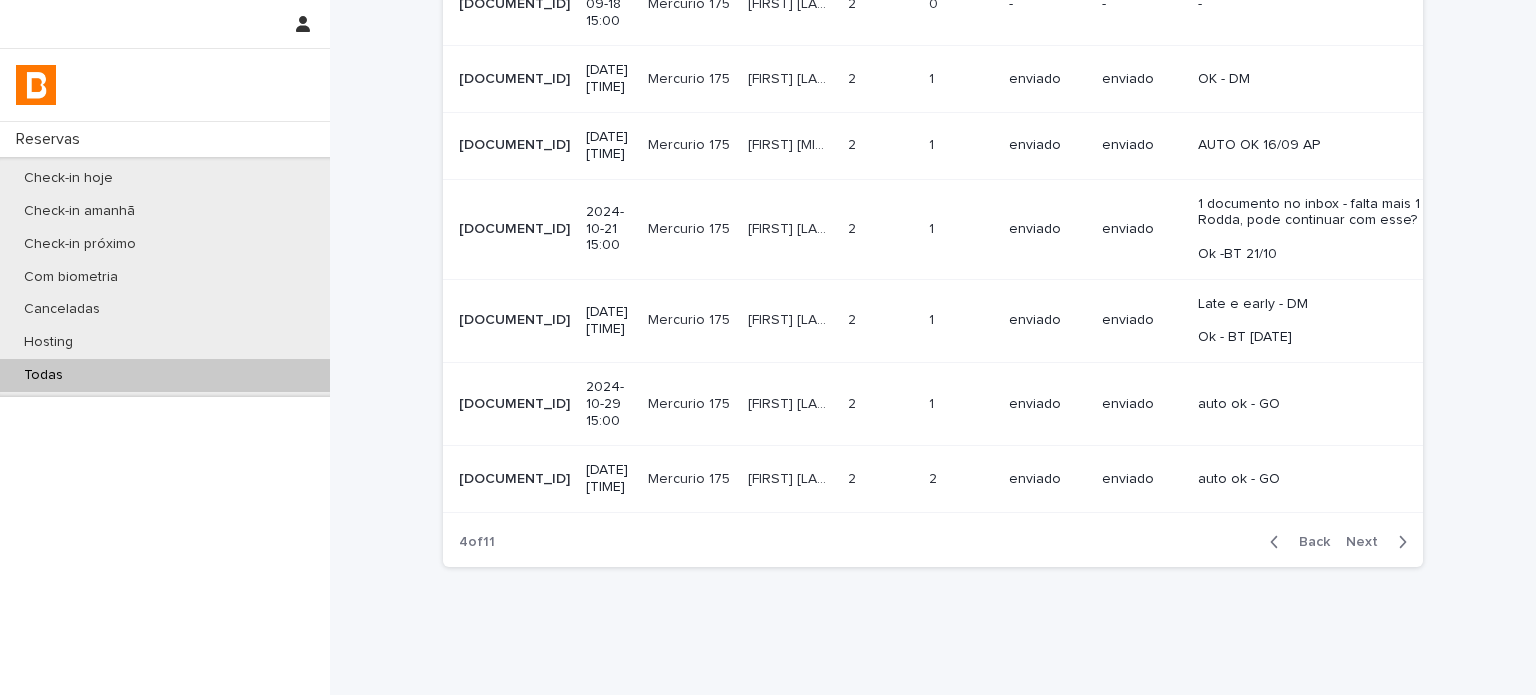 click on "Next" at bounding box center [1368, 542] 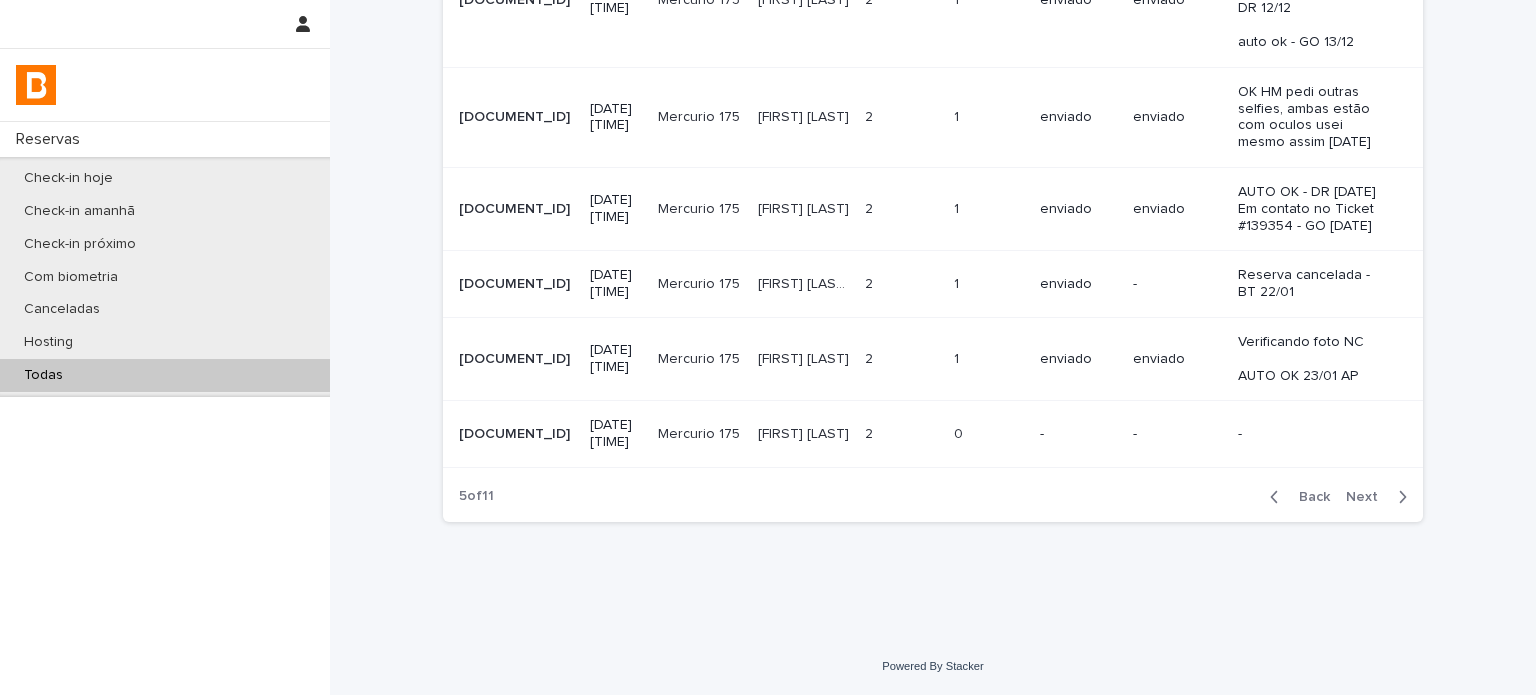 scroll, scrollTop: 508, scrollLeft: 0, axis: vertical 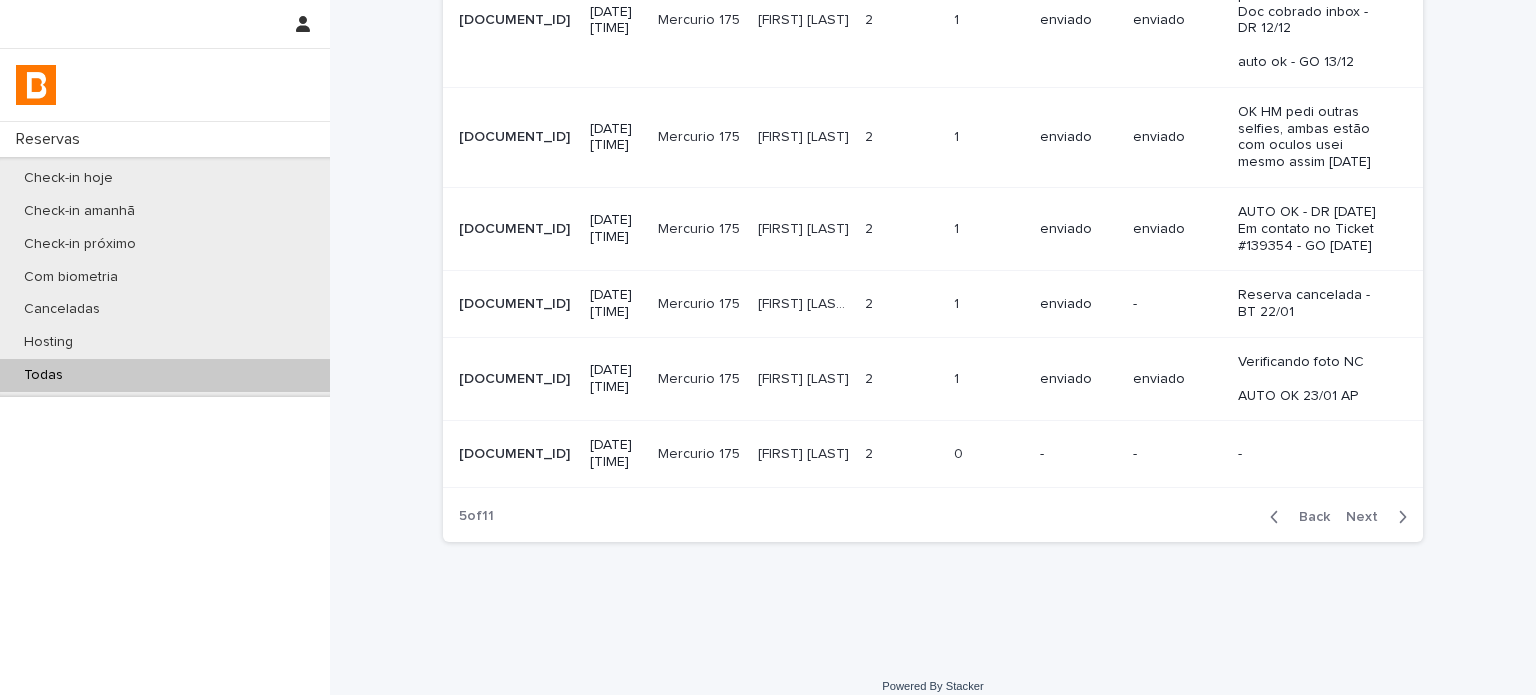 click on "Back Next" at bounding box center [1338, 517] 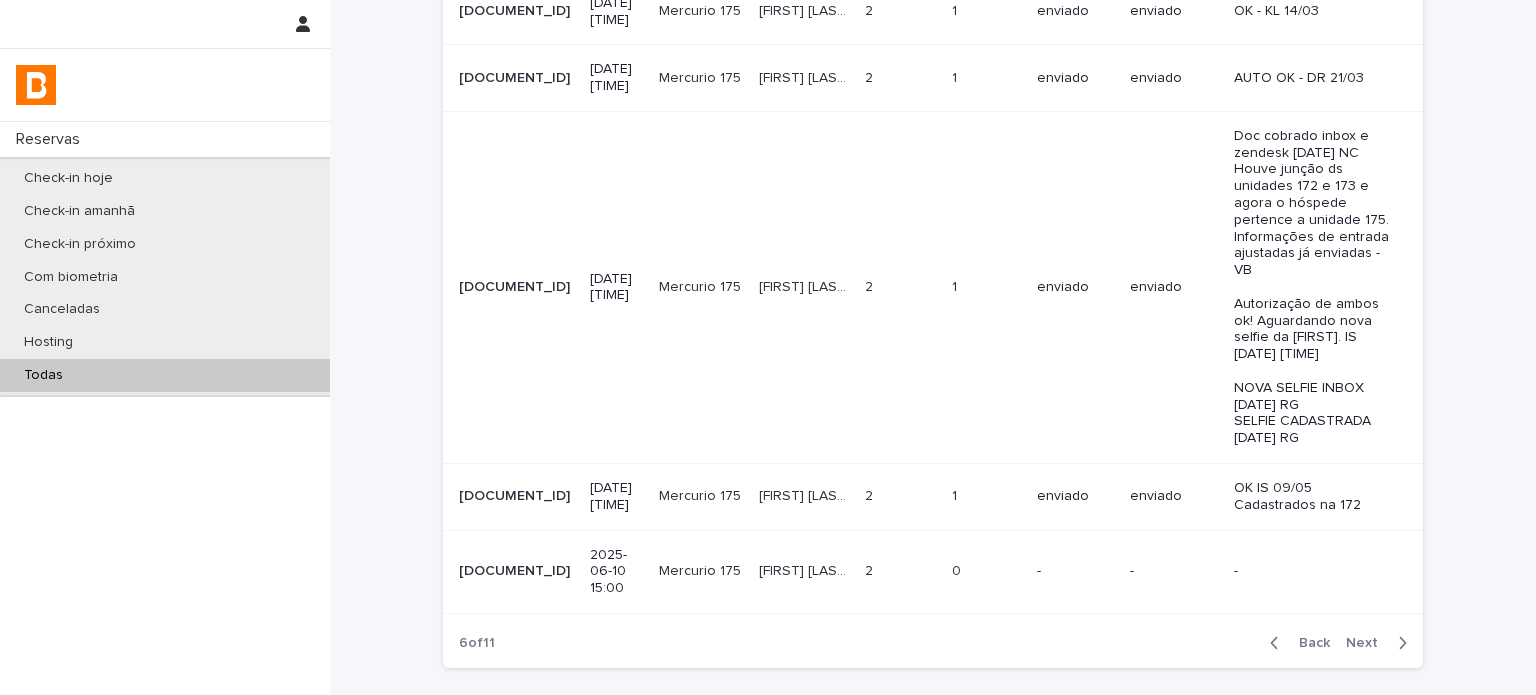 scroll, scrollTop: 860, scrollLeft: 0, axis: vertical 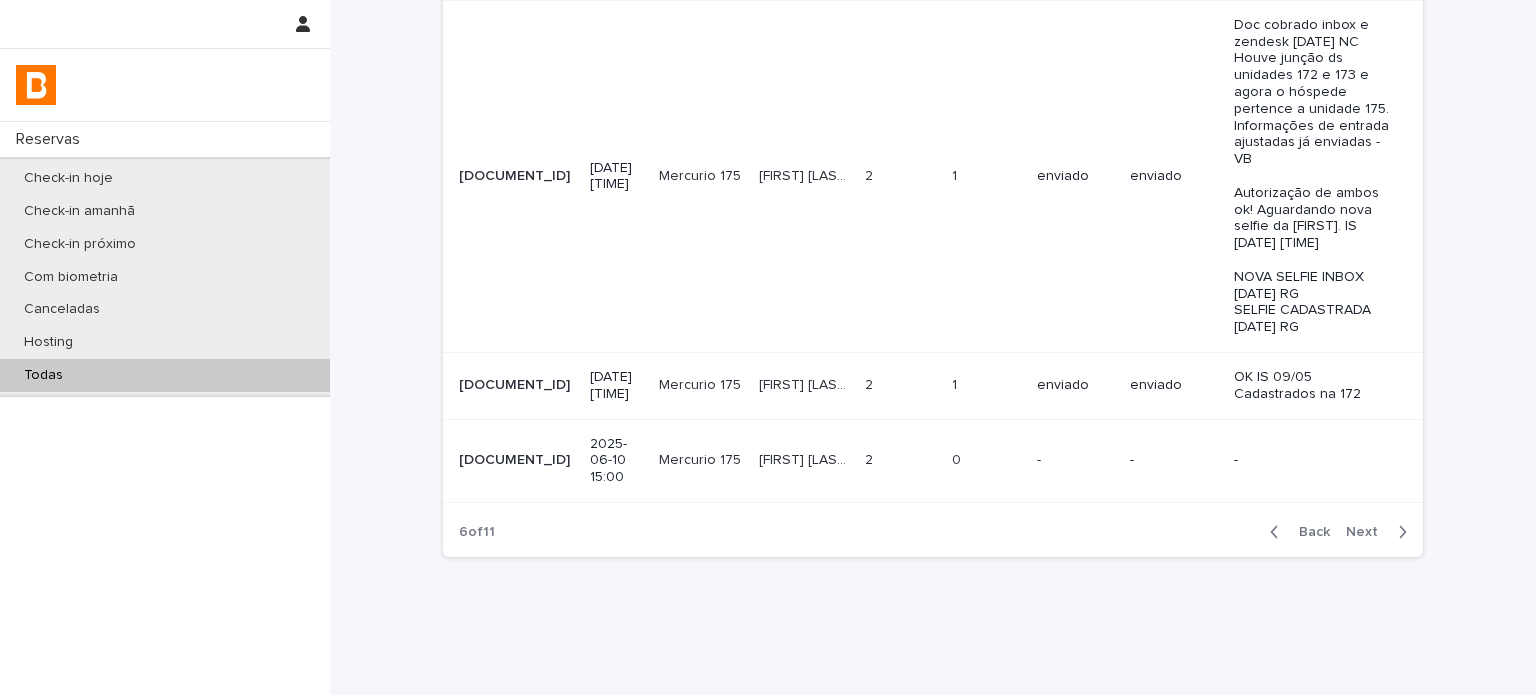click on "Next" at bounding box center [1368, 532] 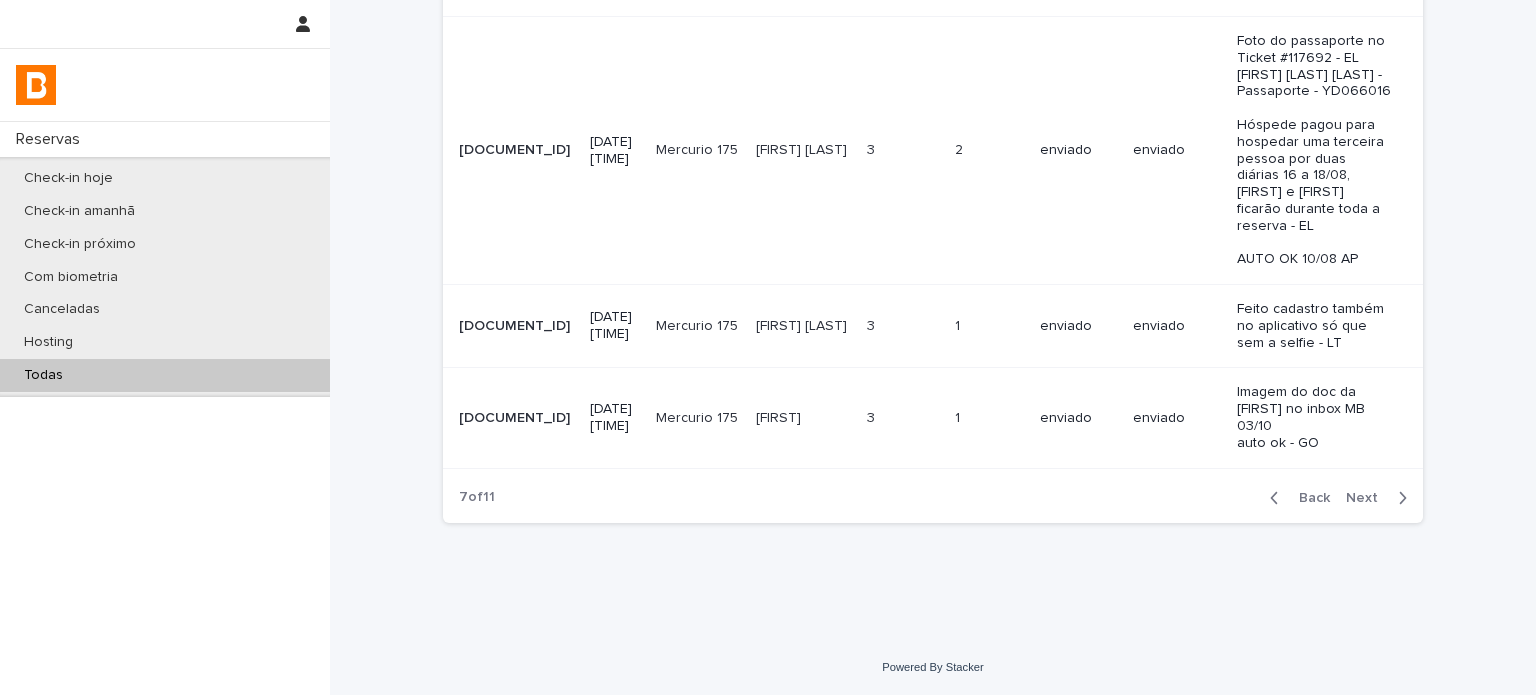 scroll, scrollTop: 726, scrollLeft: 0, axis: vertical 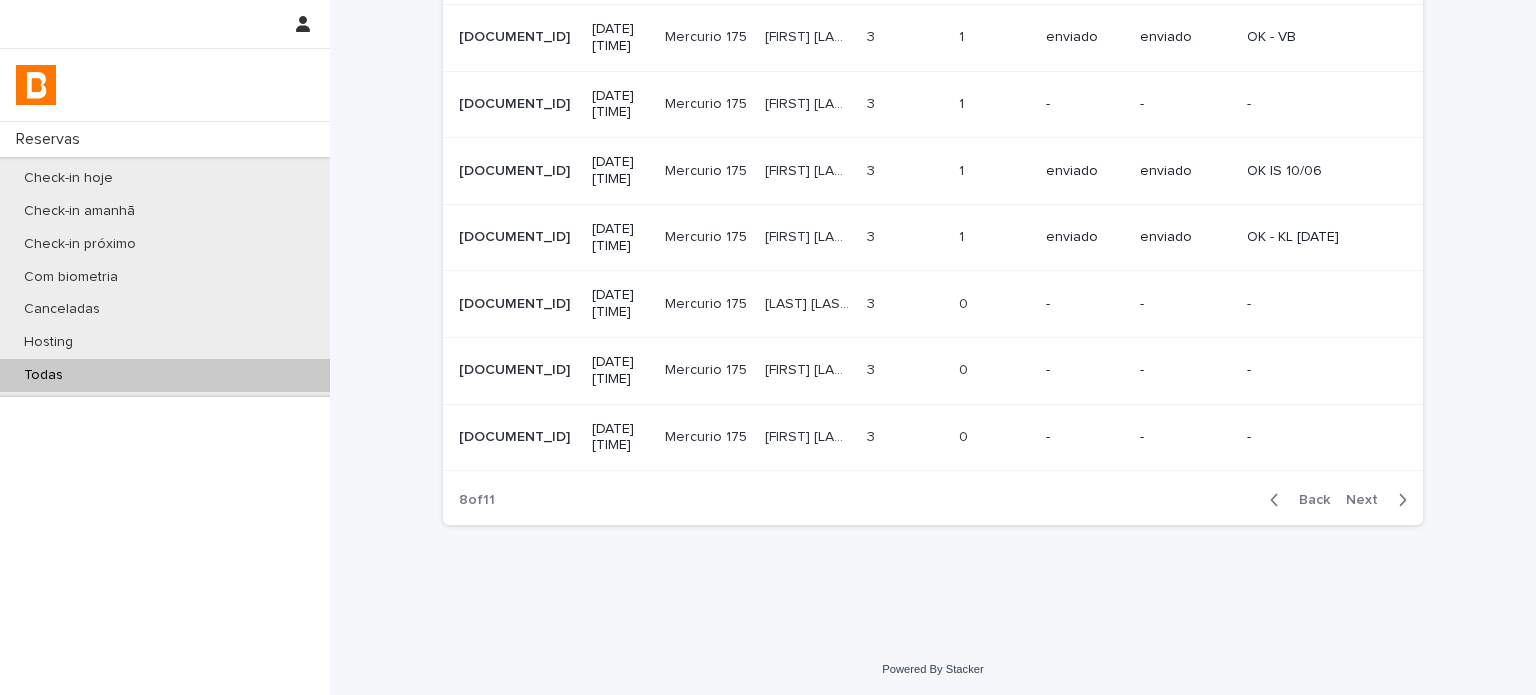 click on "Next" at bounding box center (1368, 500) 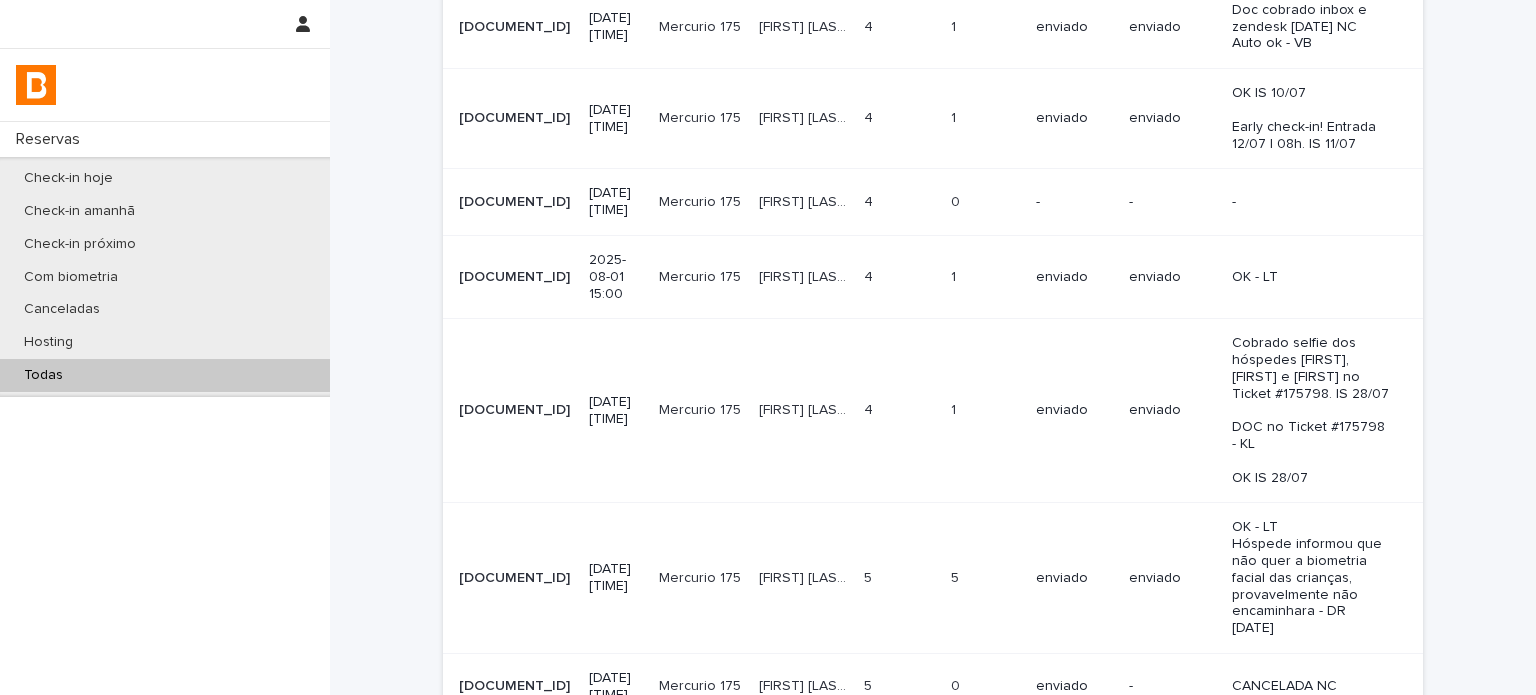 scroll, scrollTop: 616, scrollLeft: 0, axis: vertical 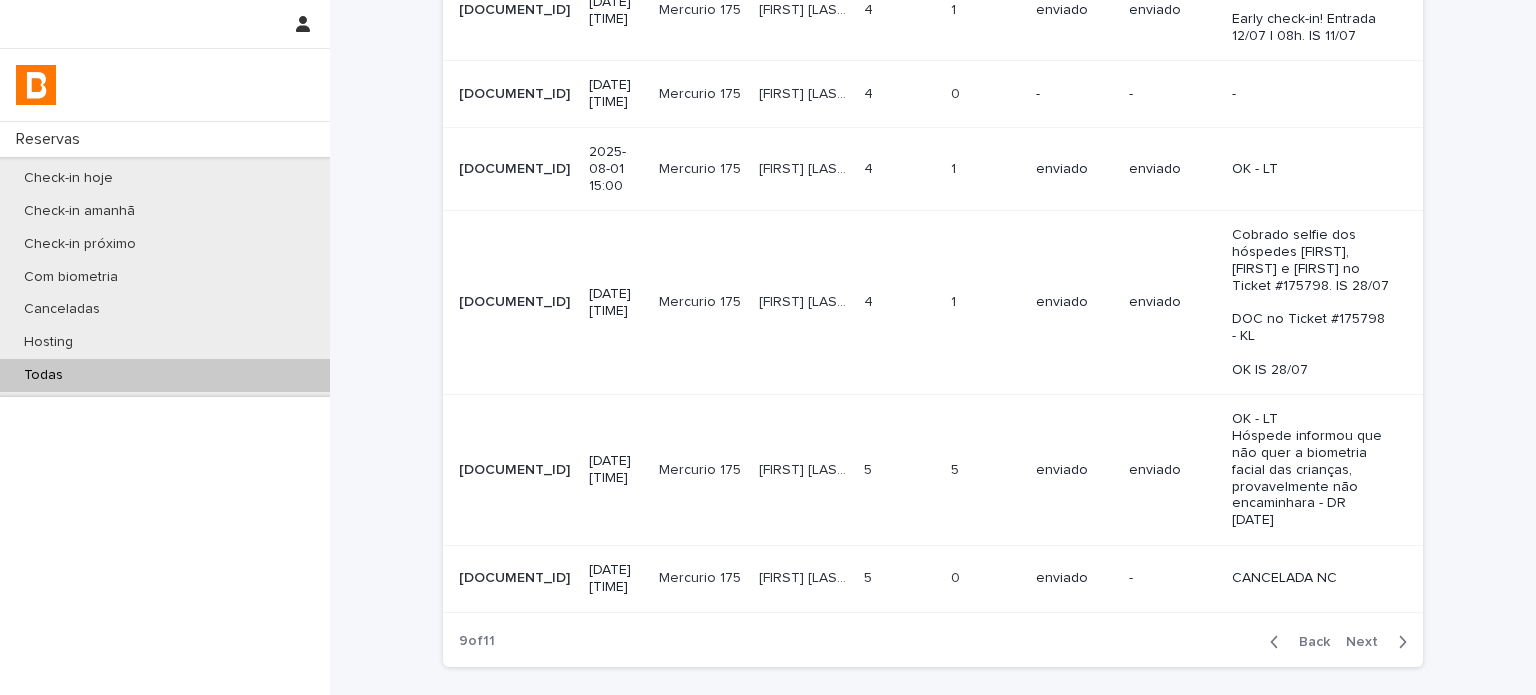 click on "Next" at bounding box center (1368, 642) 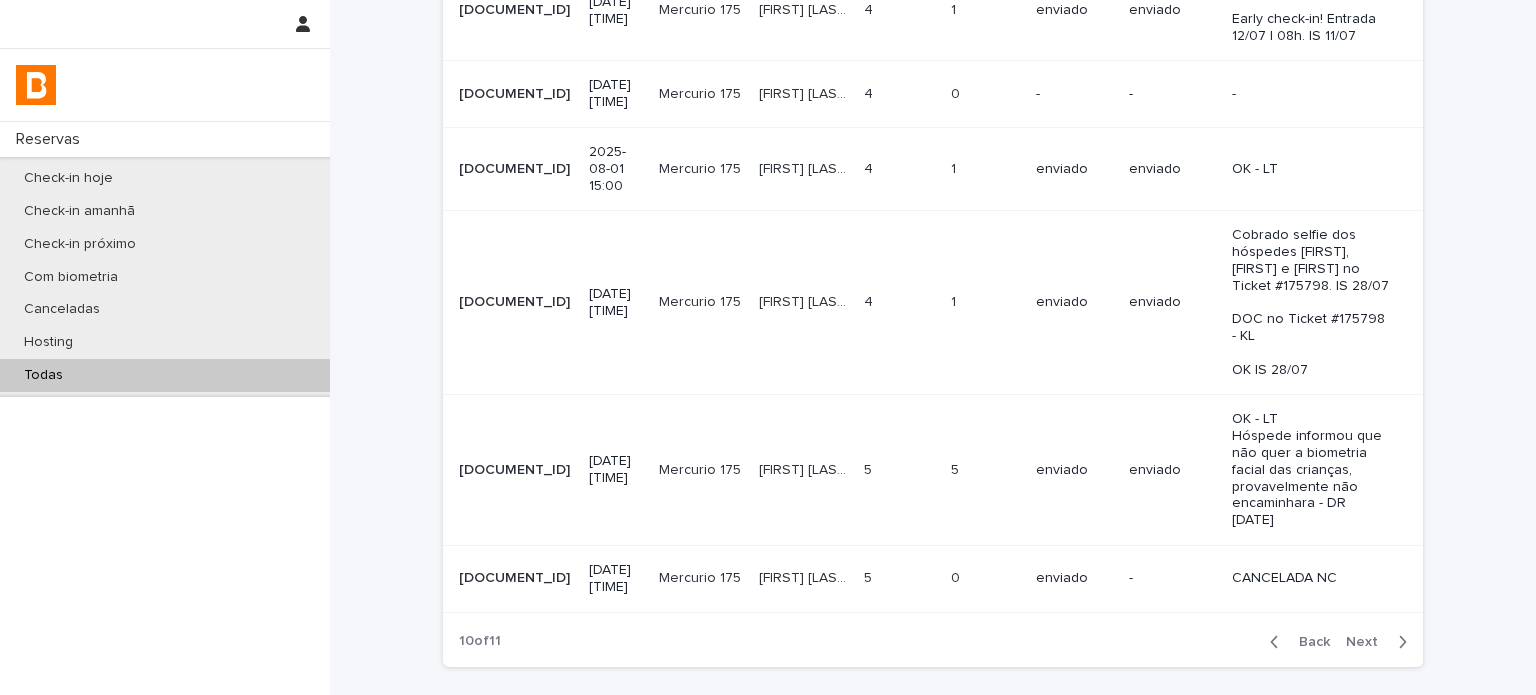 scroll, scrollTop: 676, scrollLeft: 0, axis: vertical 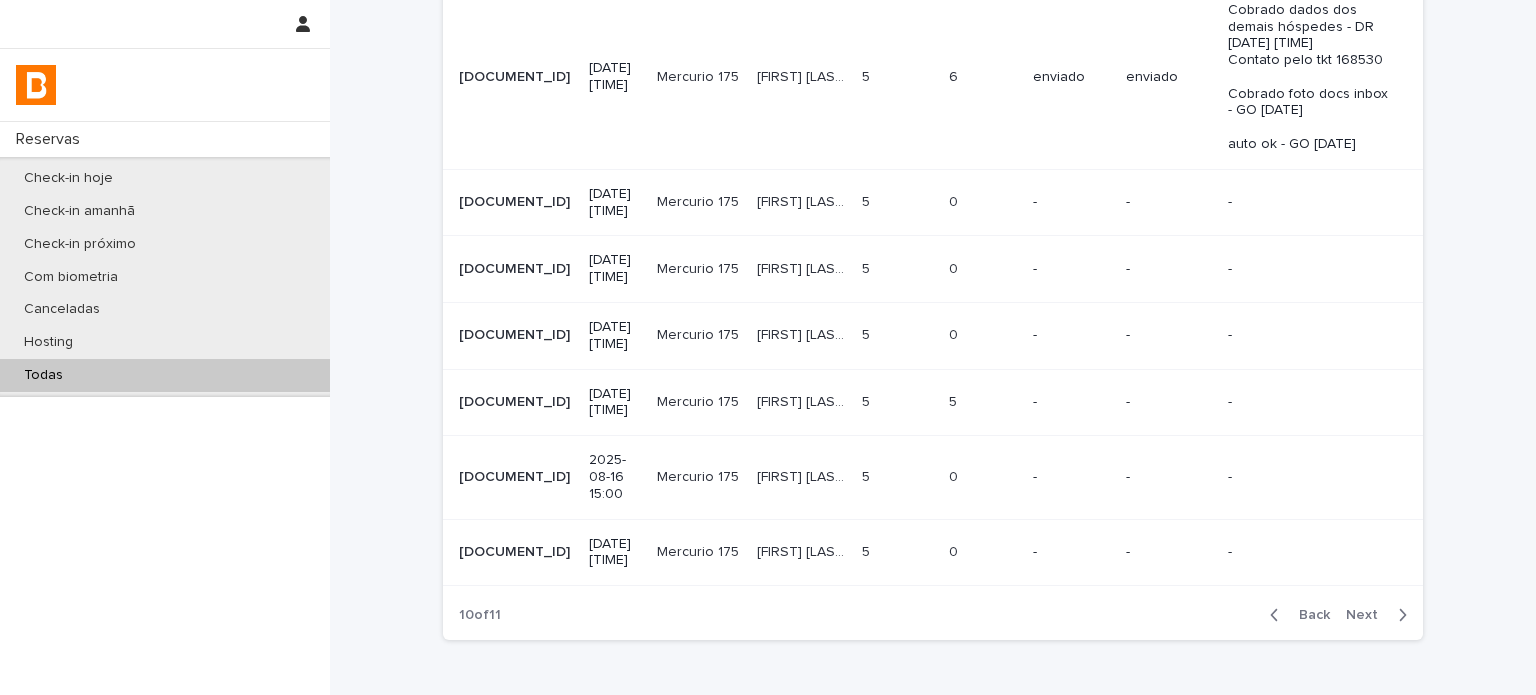 click on "Next" at bounding box center (1368, 615) 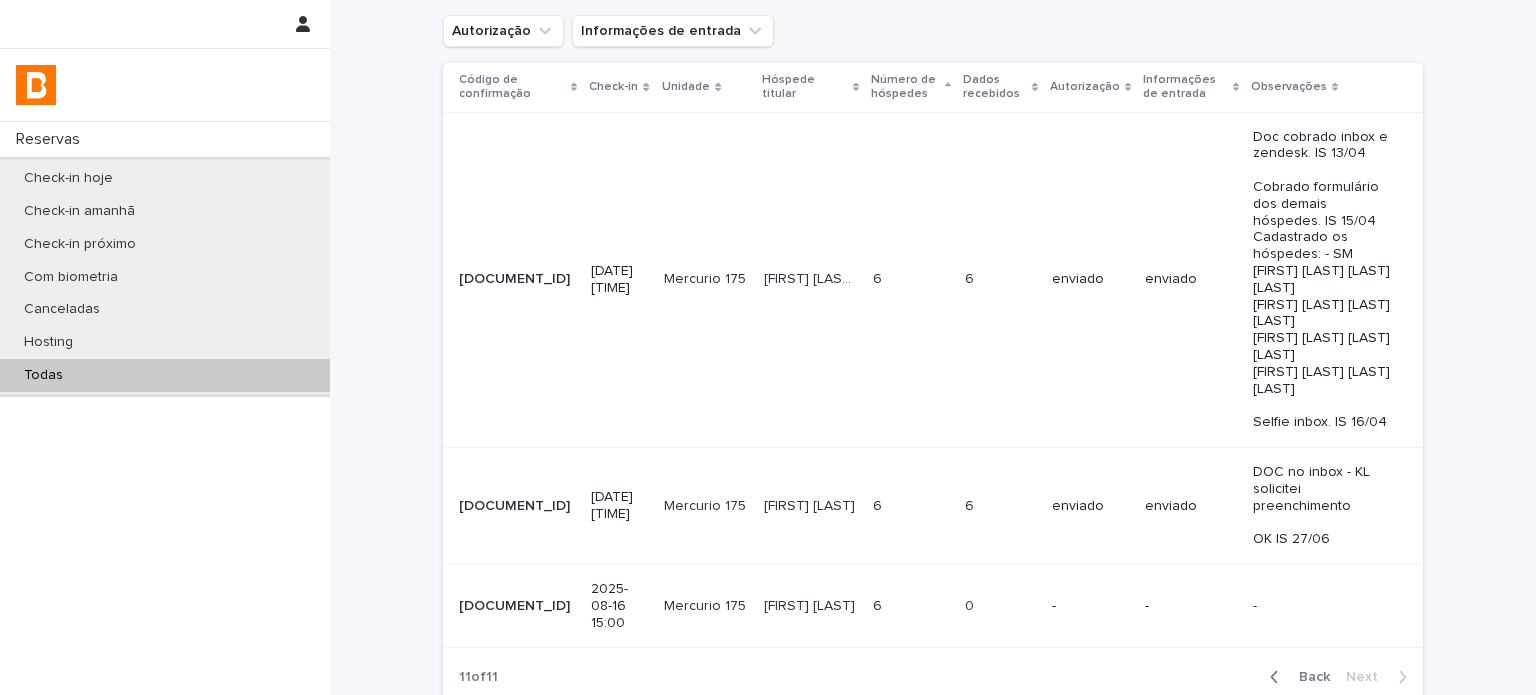 scroll, scrollTop: 166, scrollLeft: 0, axis: vertical 